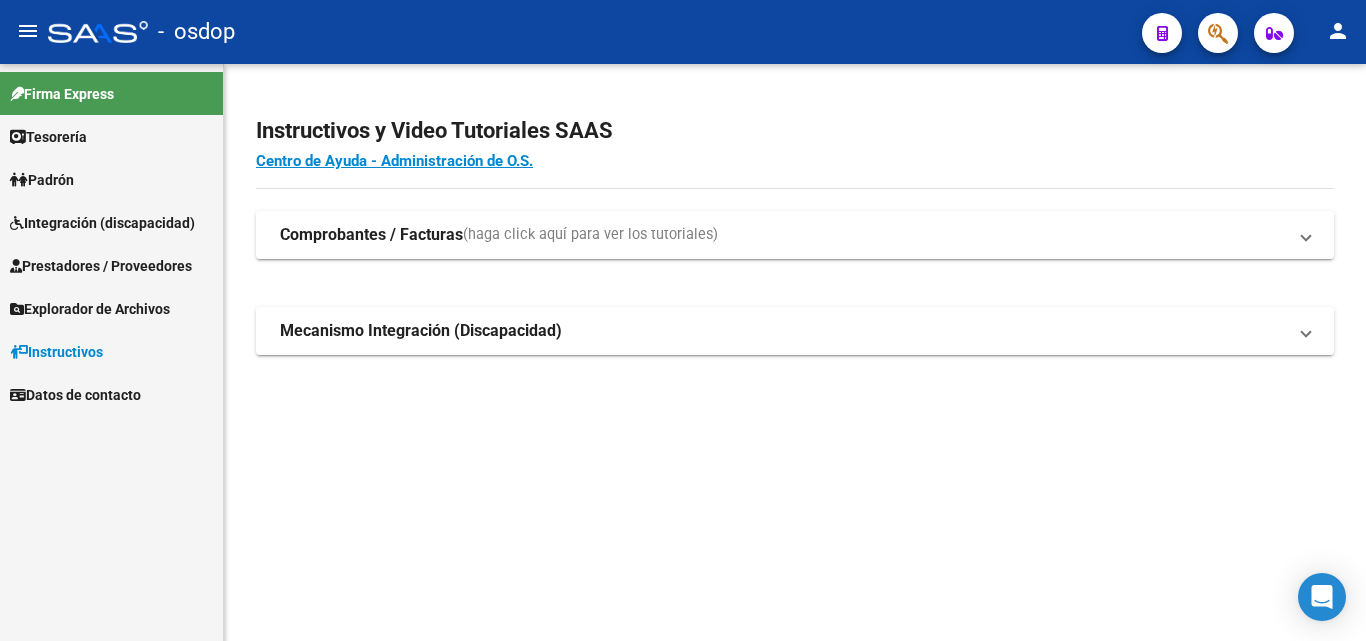 scroll, scrollTop: 0, scrollLeft: 0, axis: both 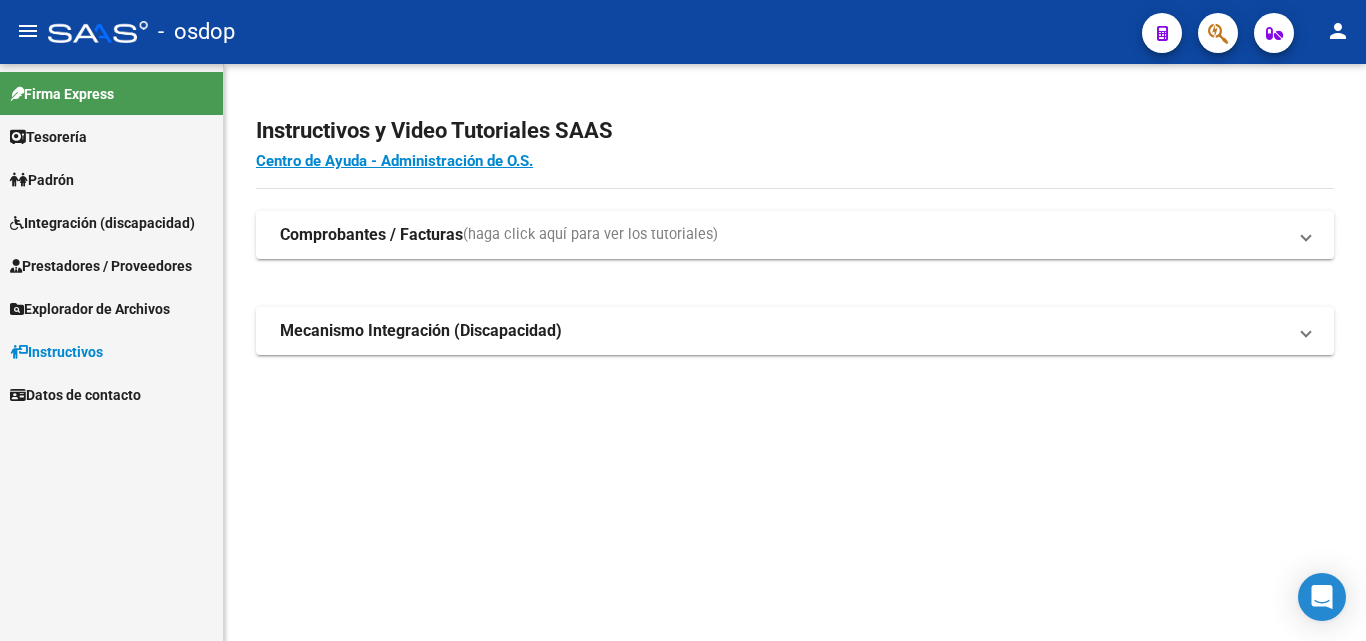 click 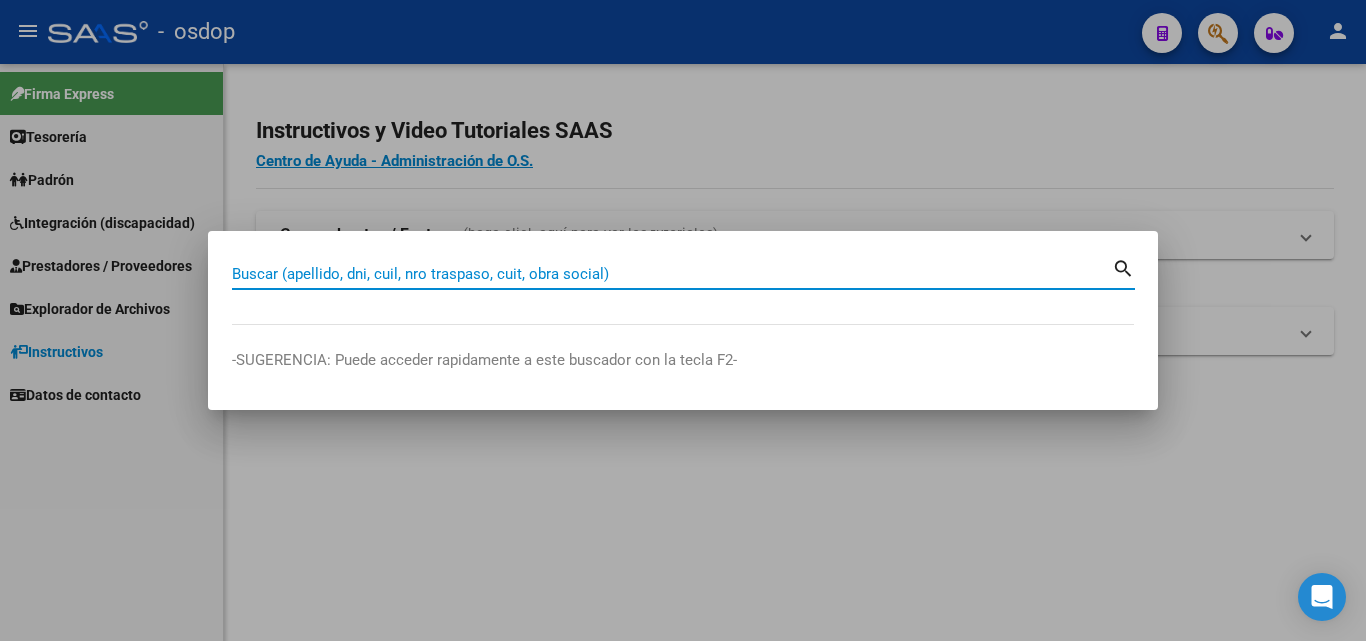 click on "Buscar (apellido, dni, cuil, nro traspaso, cuit, obra social)" at bounding box center (672, 274) 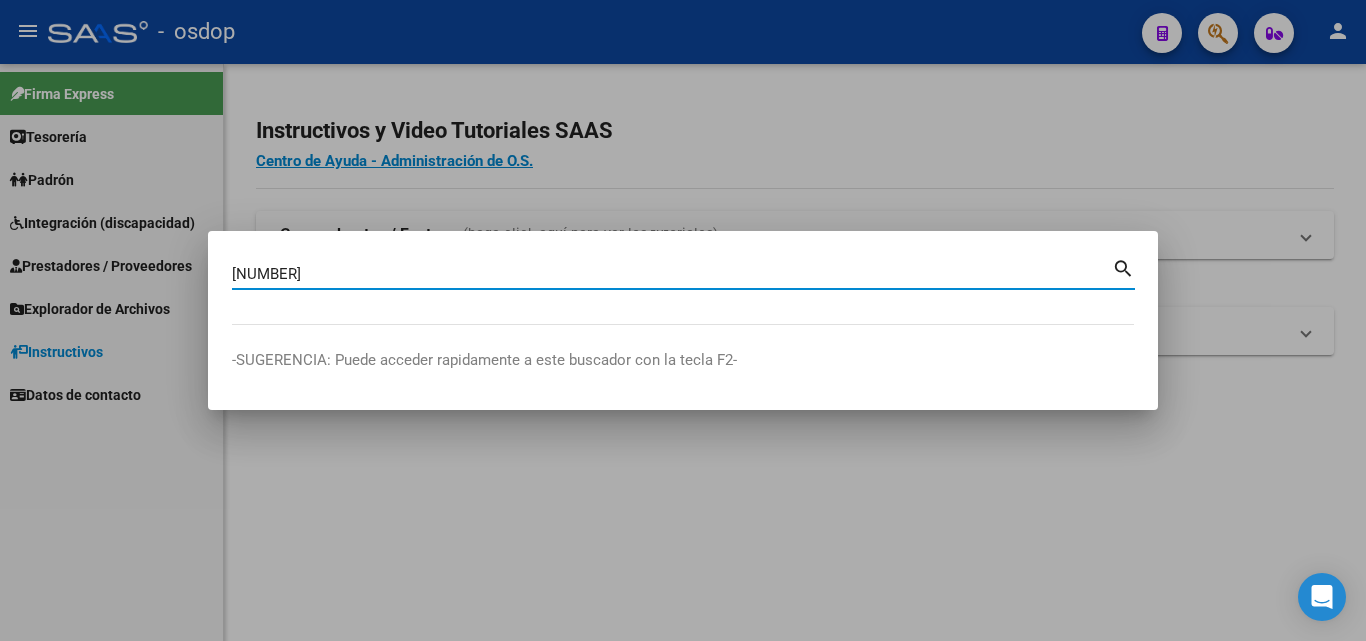 type on "[NUMBER]" 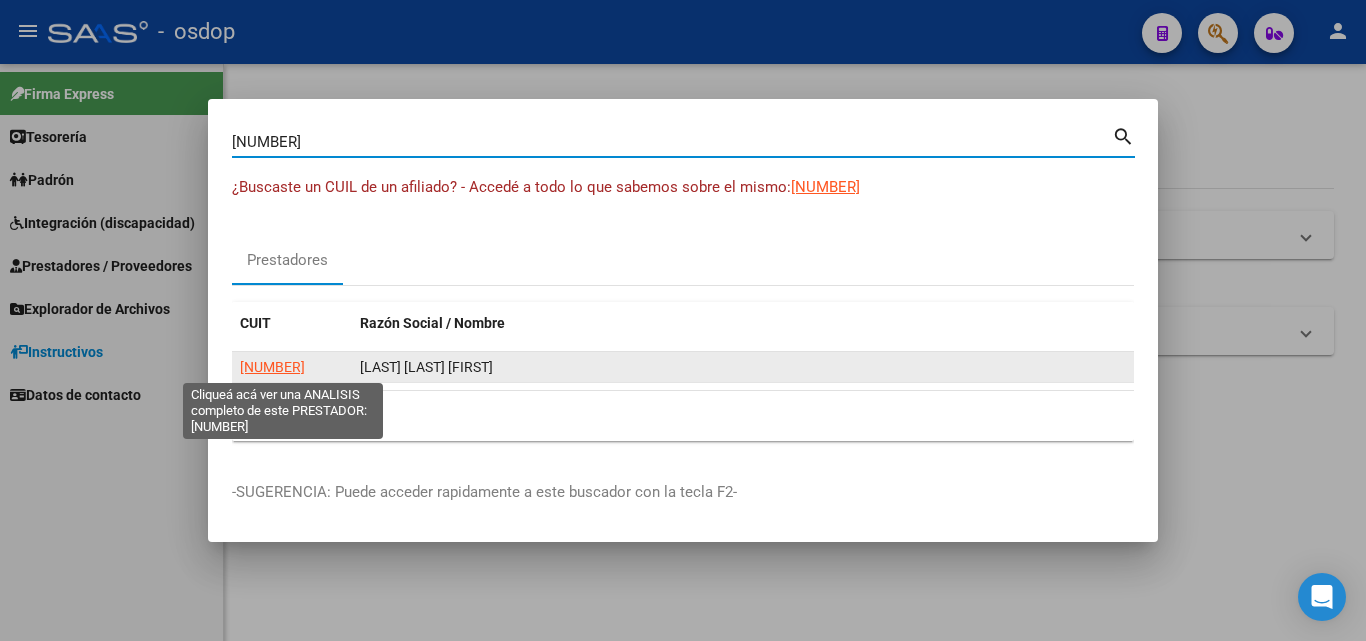 click on "[NUMBER]" 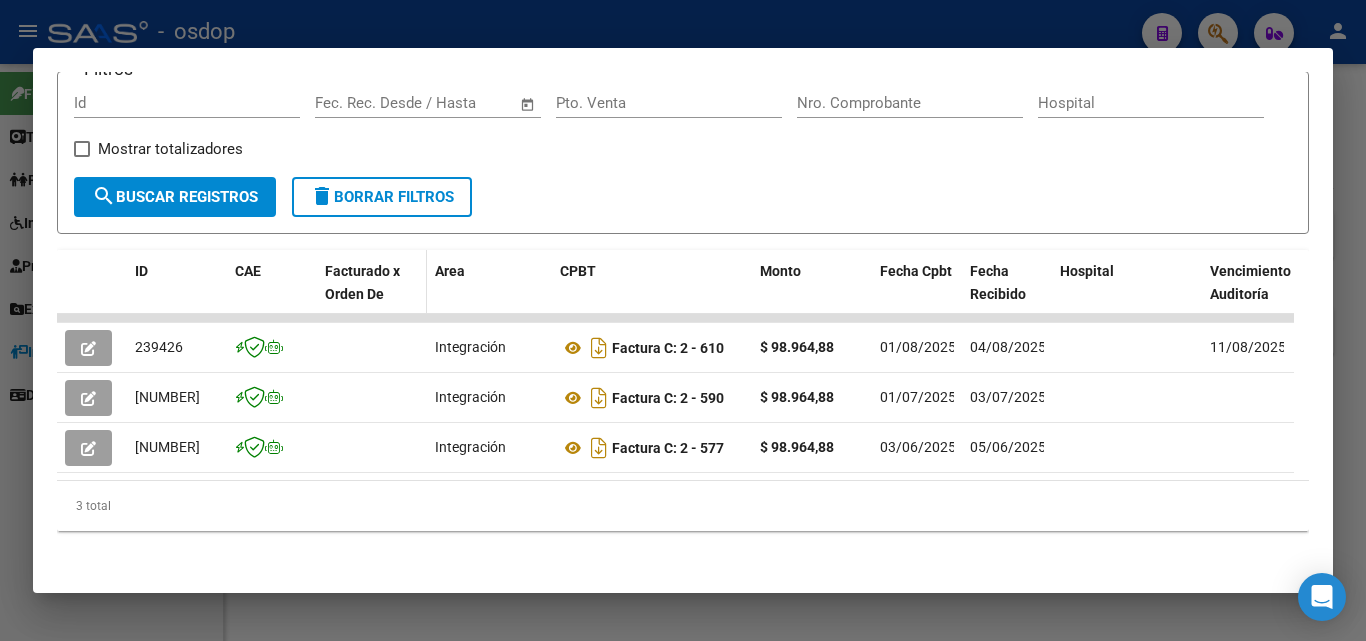scroll, scrollTop: 322, scrollLeft: 0, axis: vertical 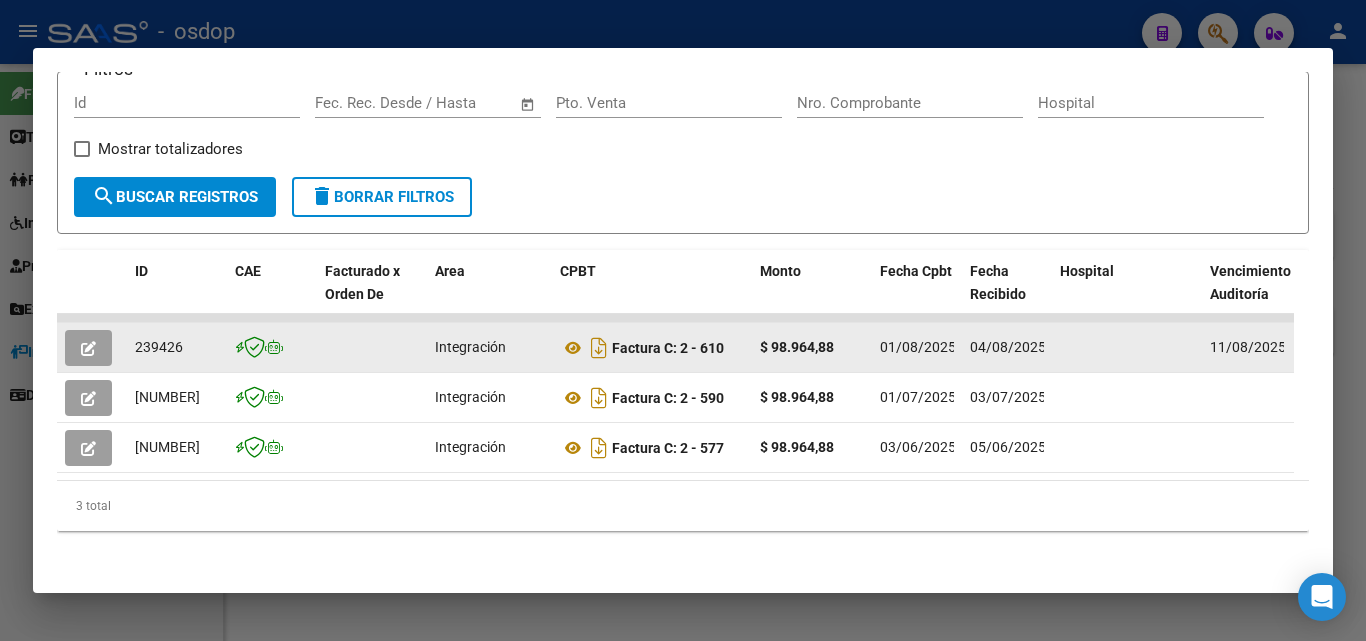 click 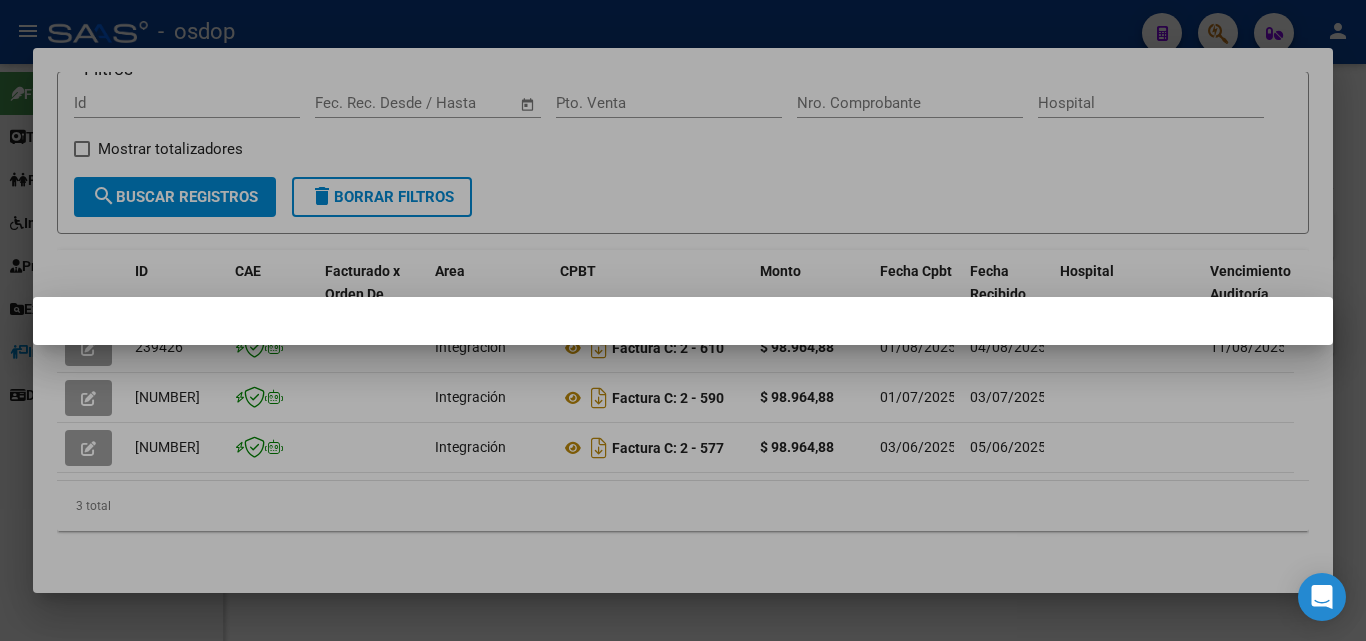 click at bounding box center (683, 320) 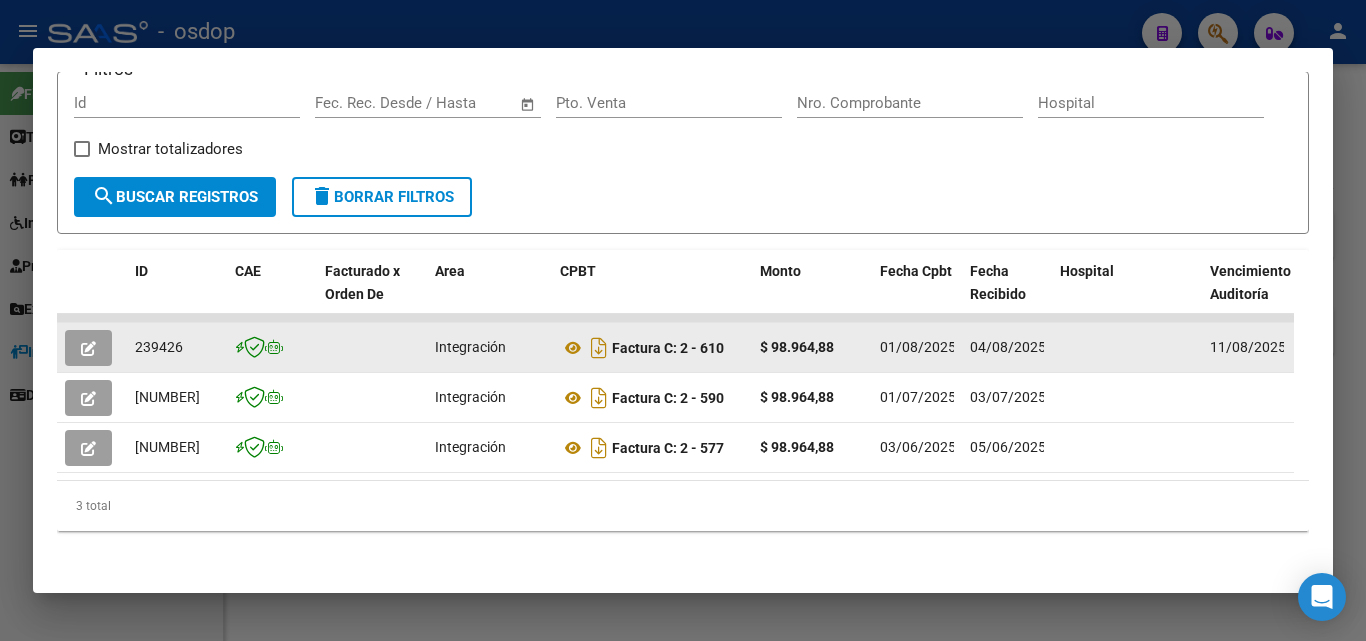 click on "239426" 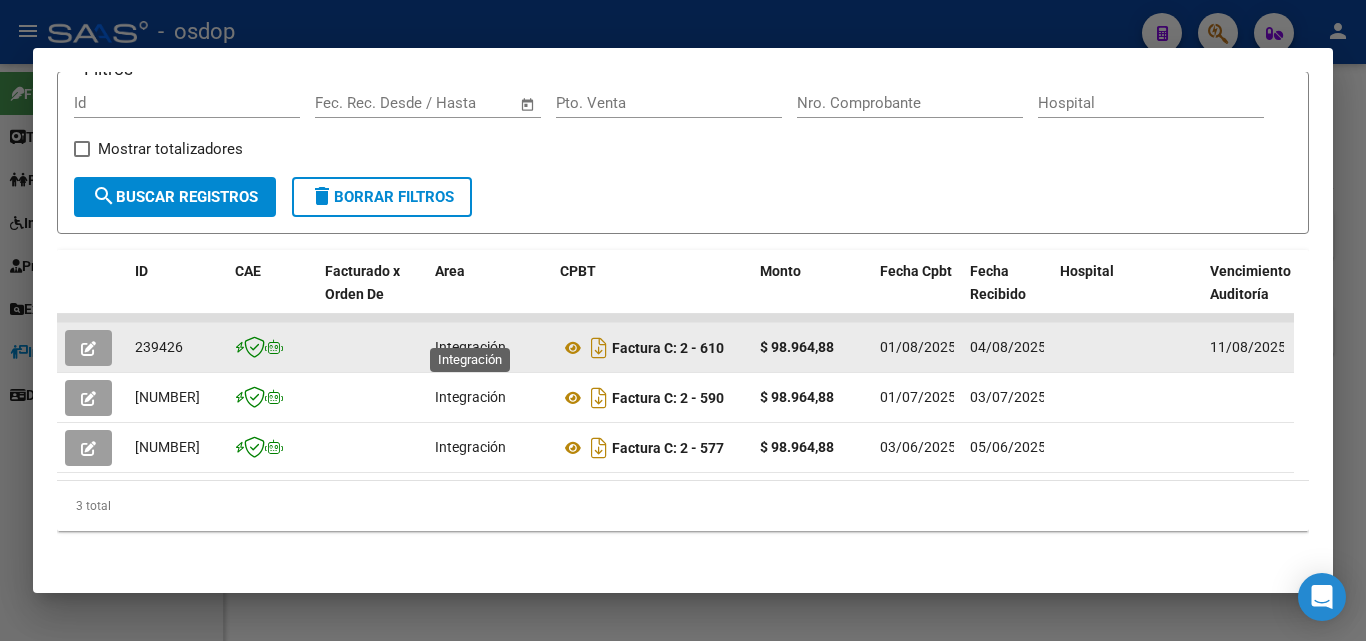 click on "Integración" 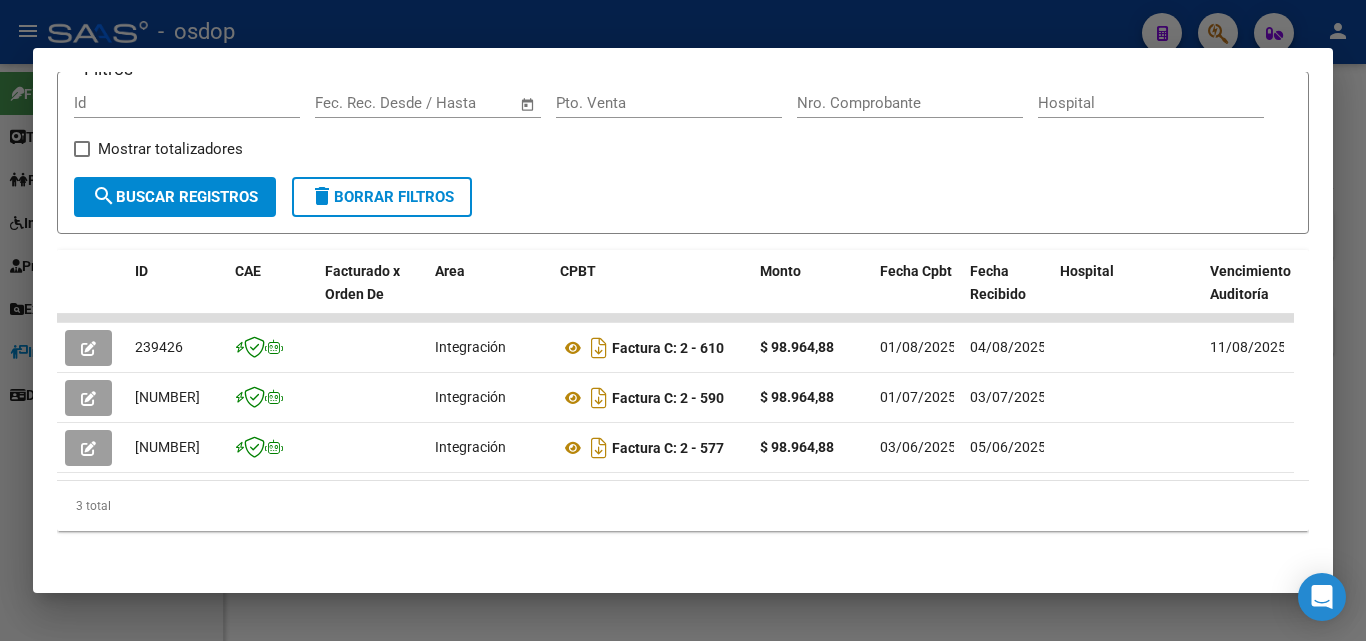click at bounding box center [683, 320] 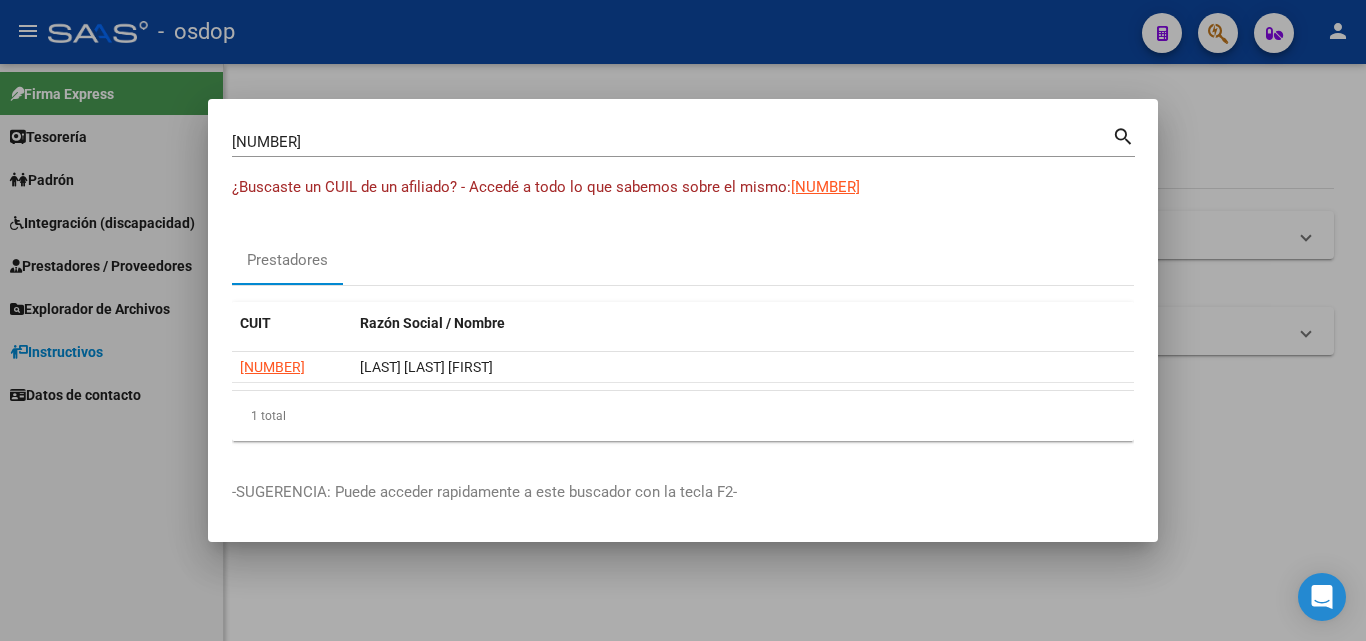 click at bounding box center (683, 320) 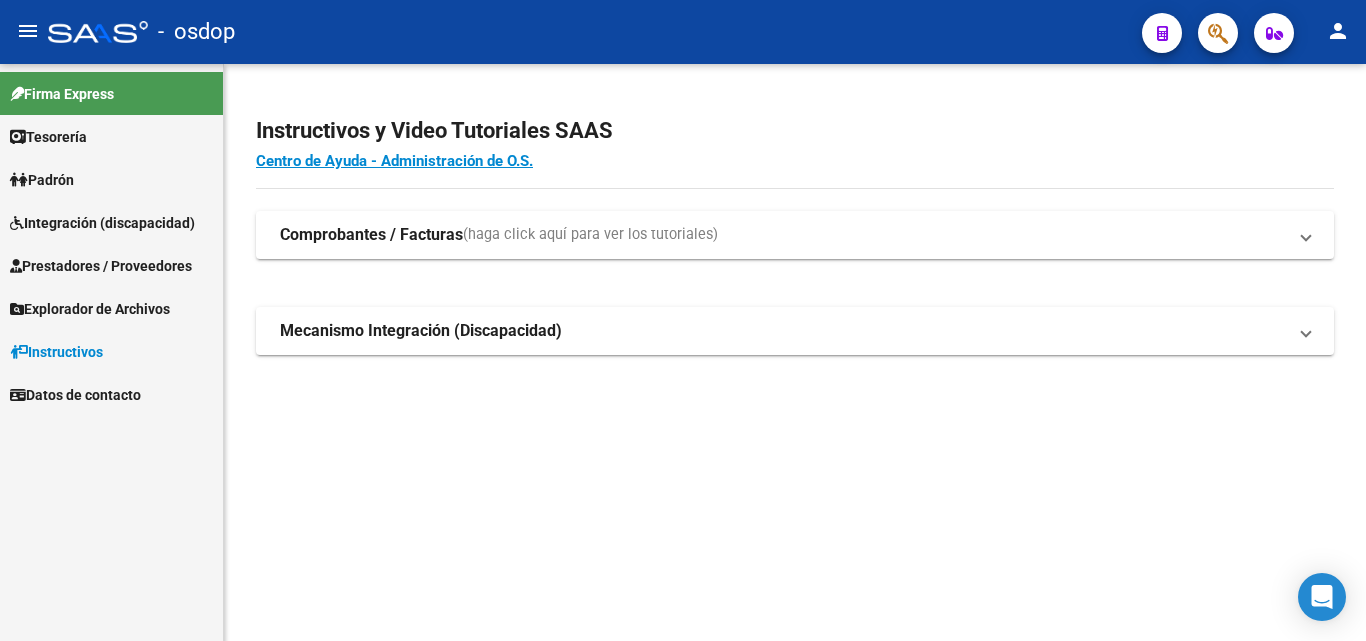 scroll, scrollTop: 0, scrollLeft: 0, axis: both 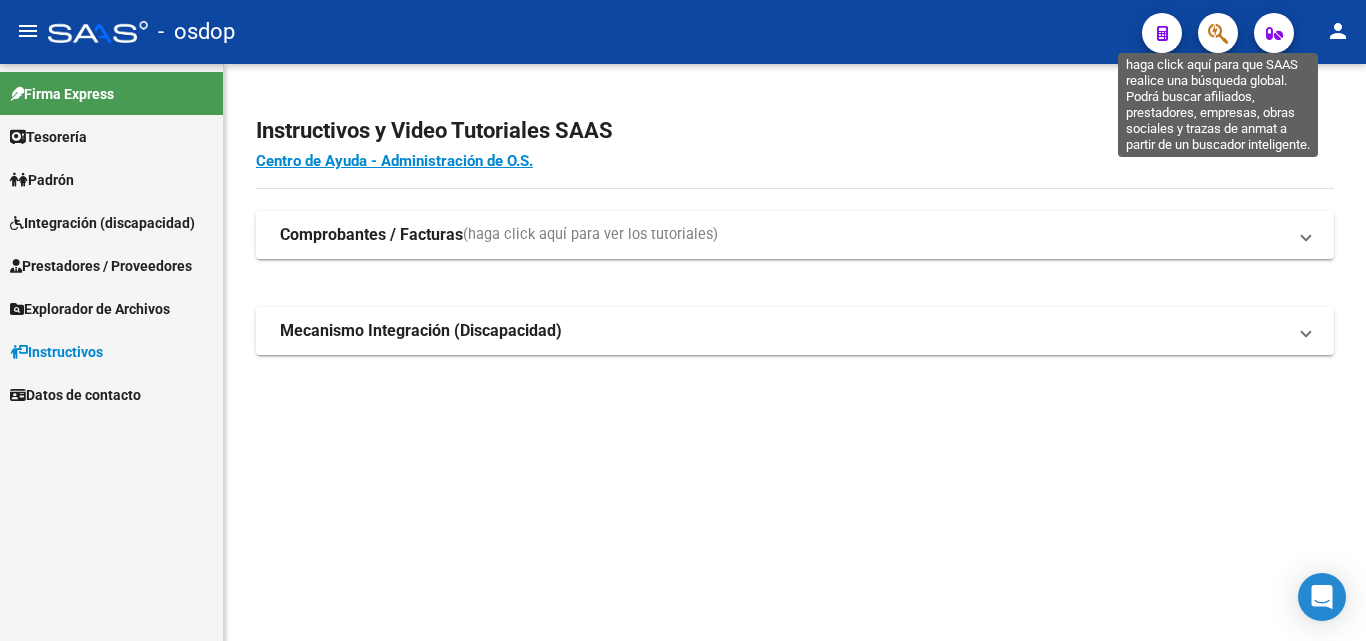 click 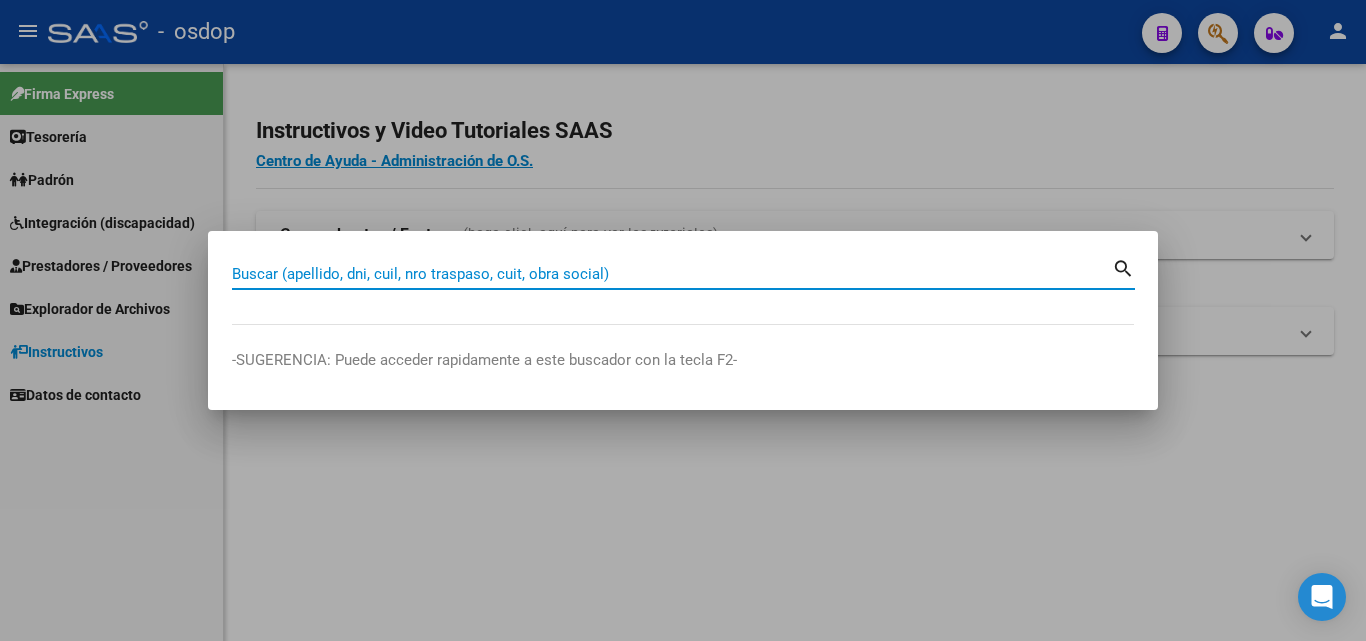 click on "Buscar (apellido, dni, cuil, nro traspaso, cuit, obra social)" at bounding box center (672, 274) 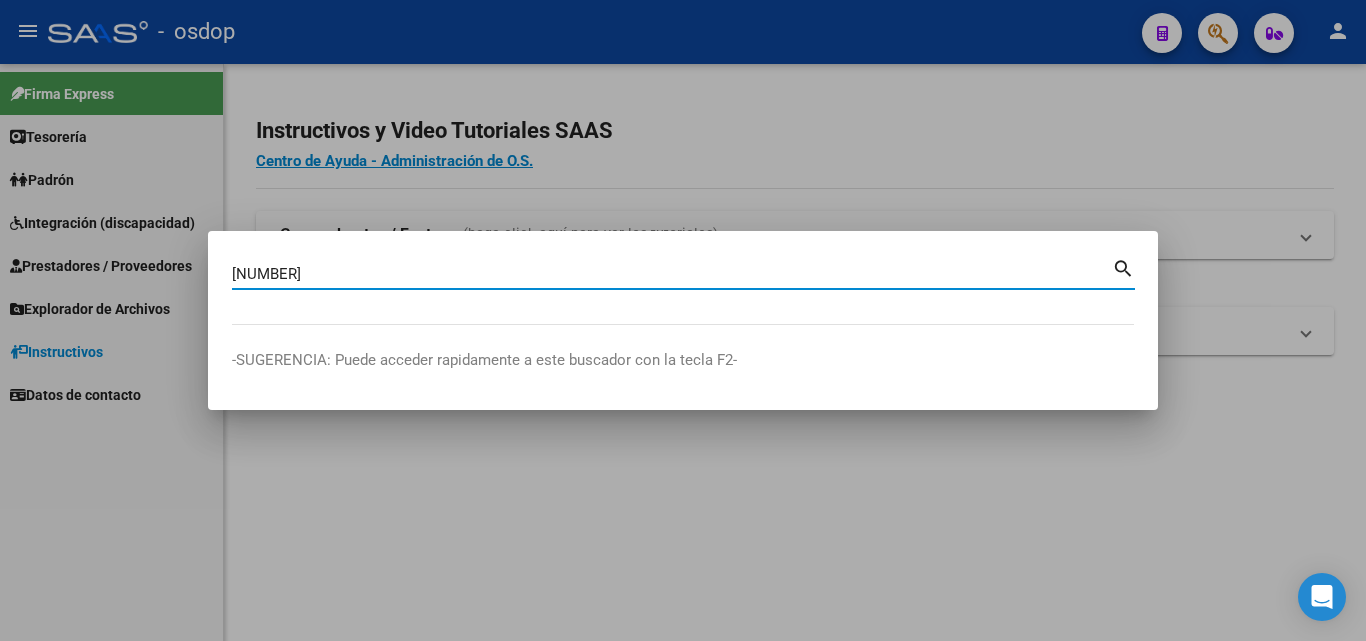 type on "[NUMBER]" 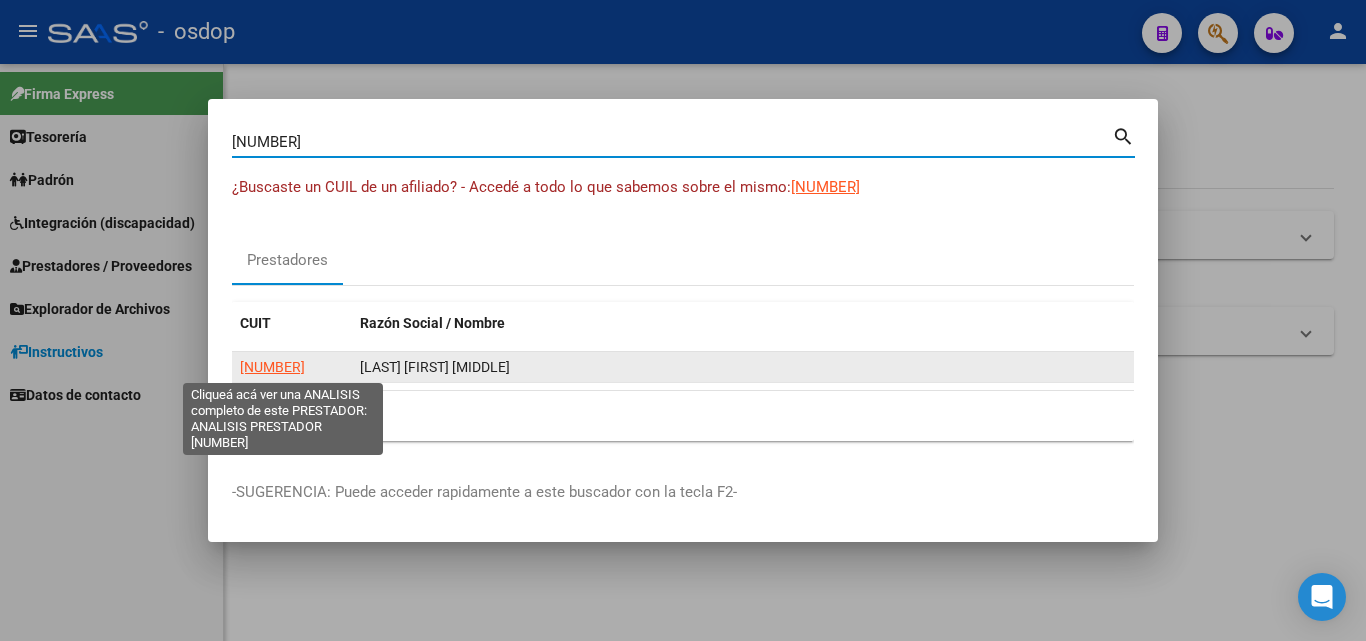 click on "[NUMBER]" 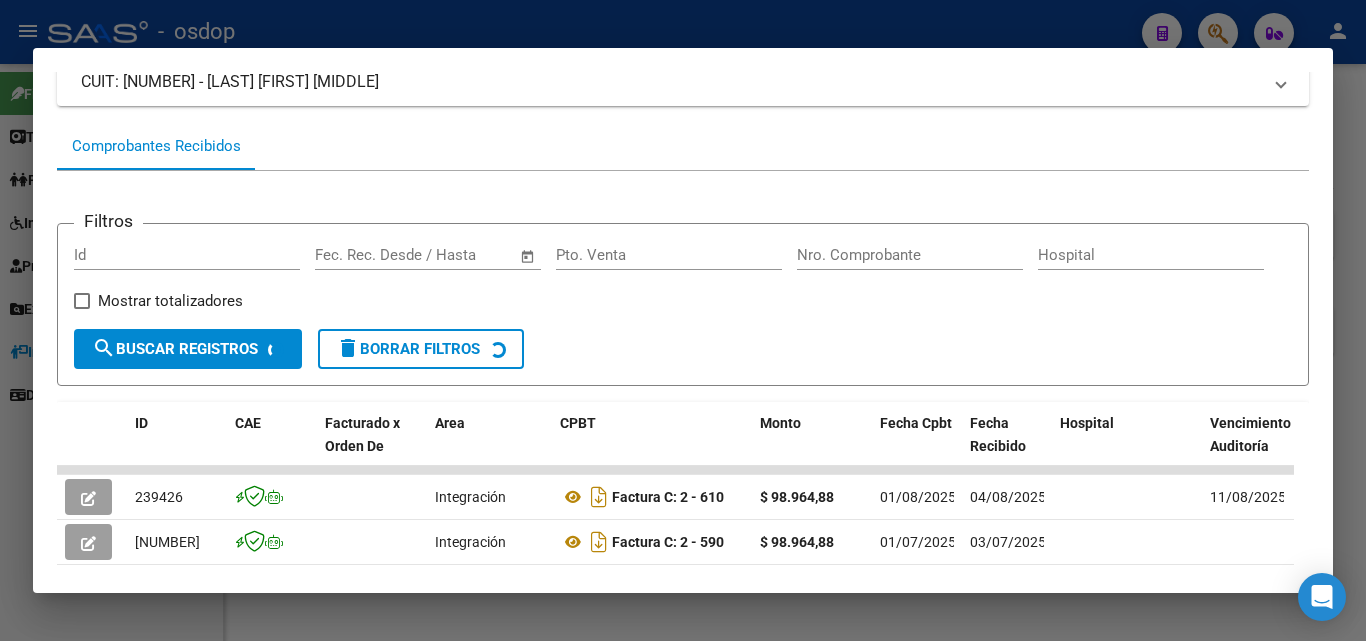scroll, scrollTop: 322, scrollLeft: 0, axis: vertical 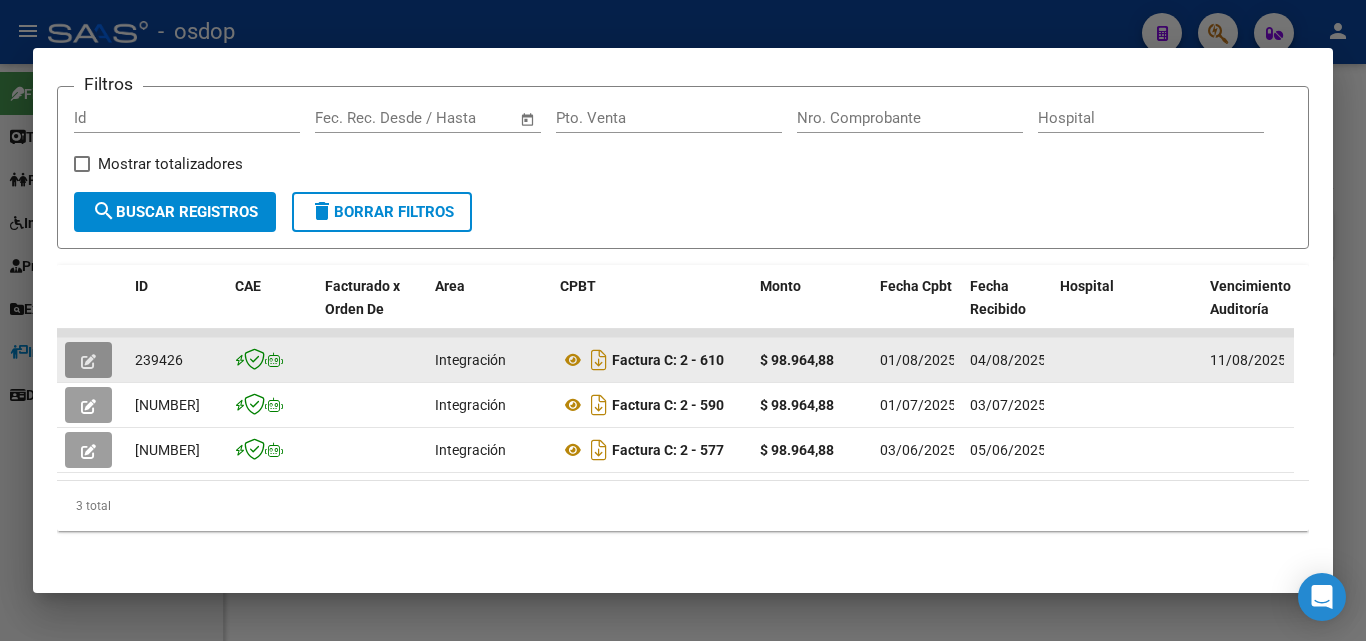 click 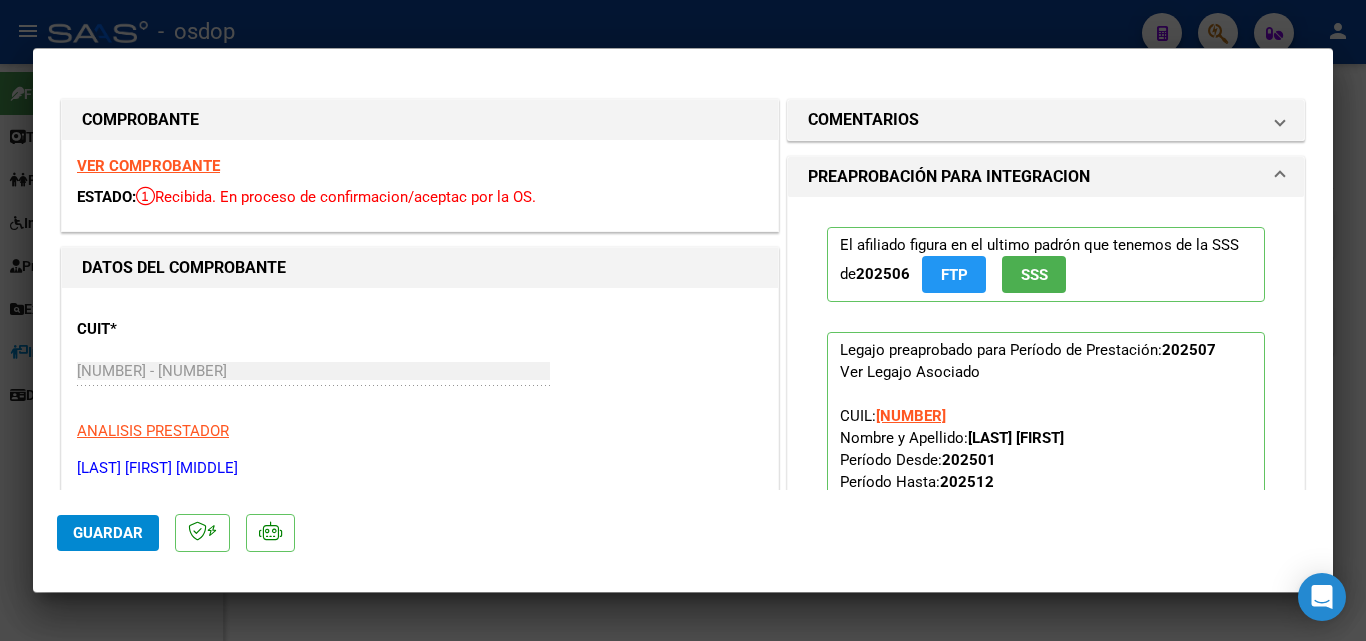 scroll, scrollTop: 200, scrollLeft: 0, axis: vertical 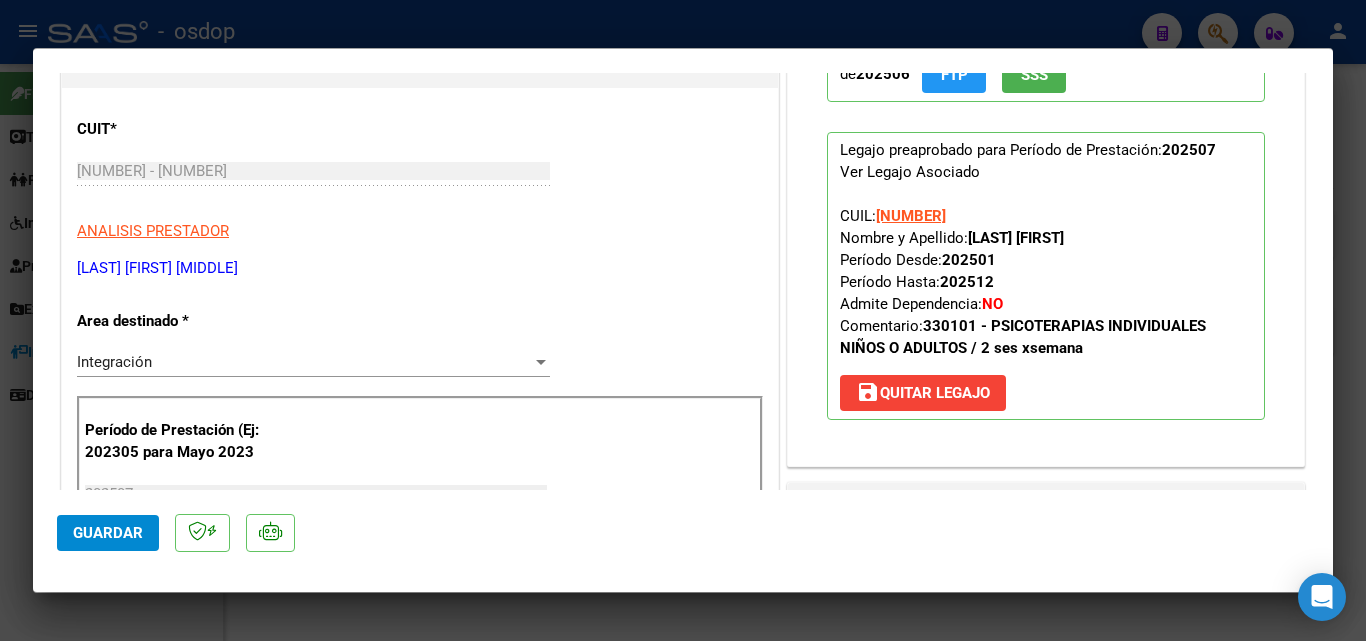 click at bounding box center (683, 320) 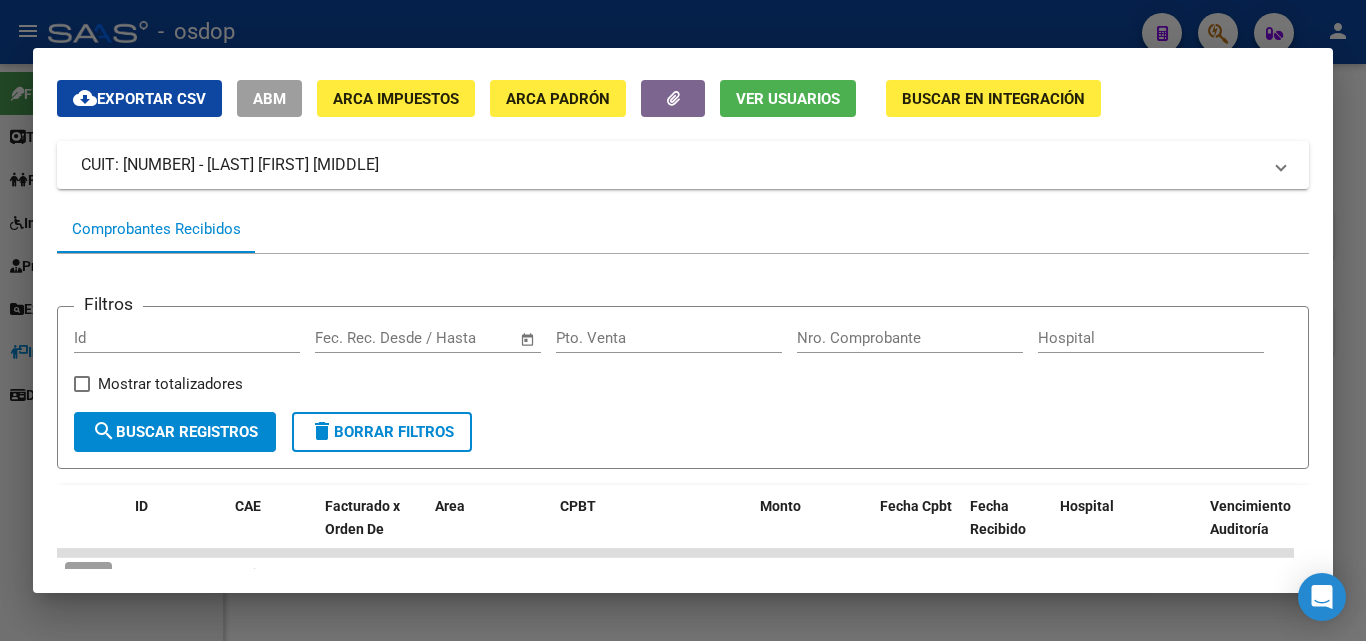 scroll, scrollTop: 0, scrollLeft: 0, axis: both 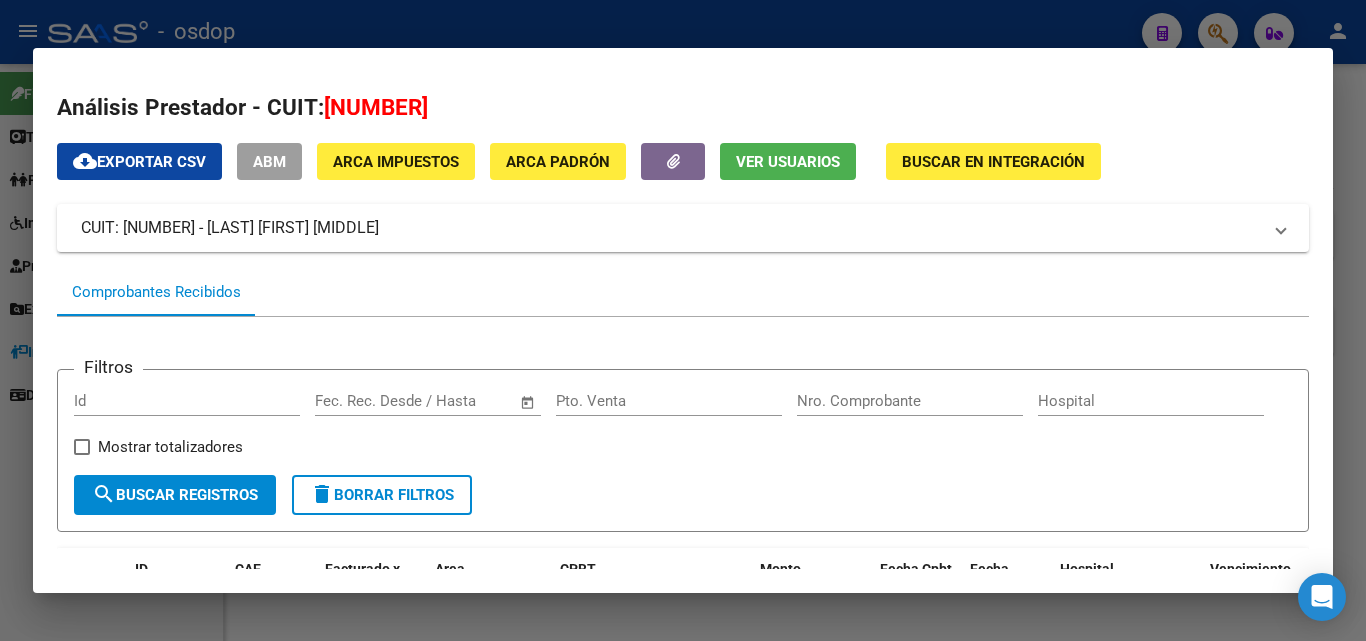 click at bounding box center [683, 320] 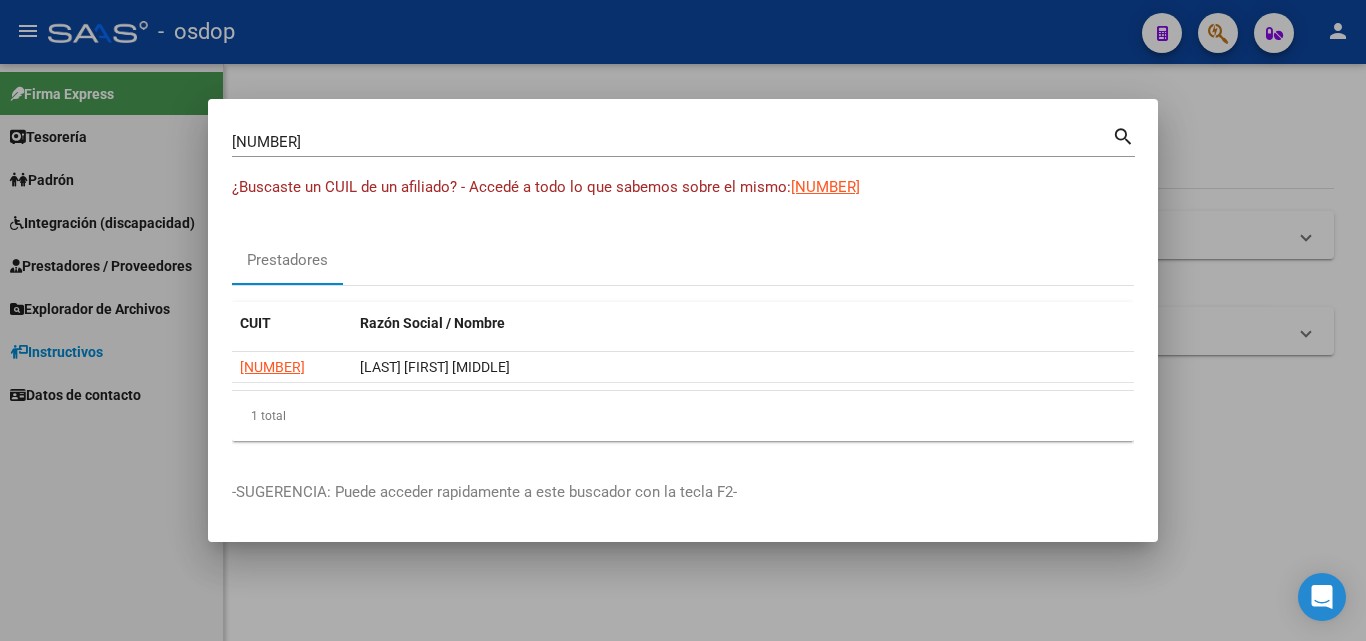 click on "[NUMBER]" at bounding box center (672, 142) 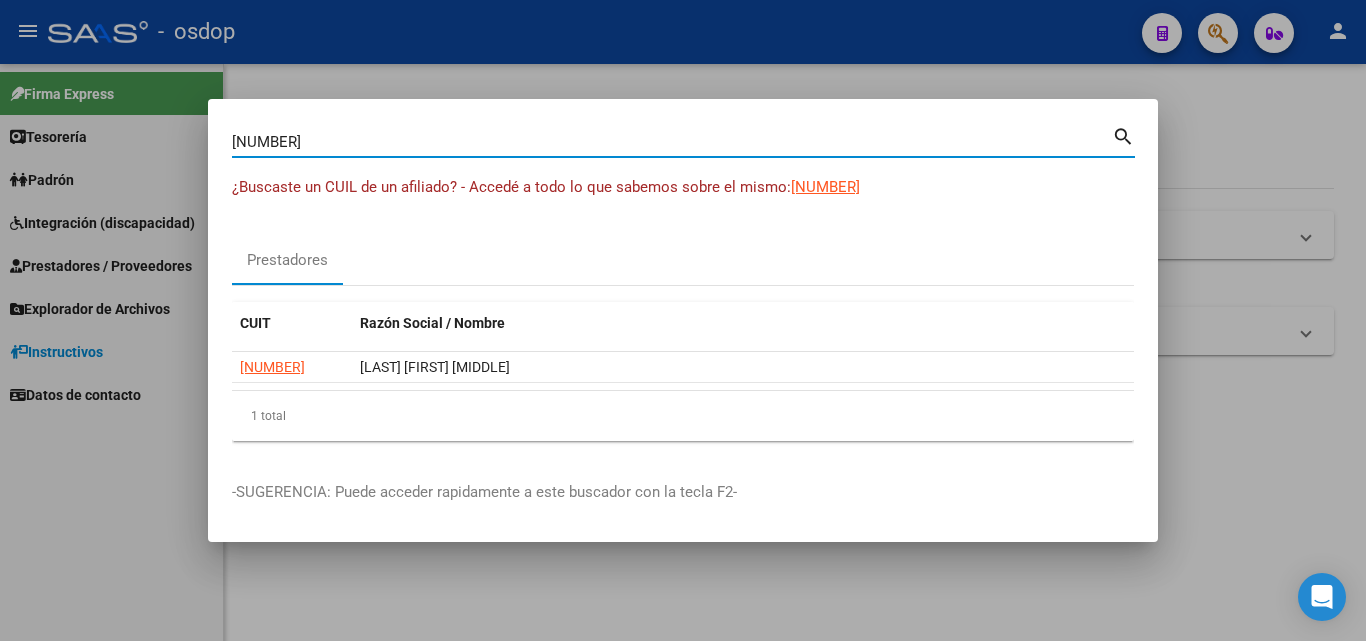 drag, startPoint x: 1201, startPoint y: 144, endPoint x: 1185, endPoint y: 58, distance: 87.47571 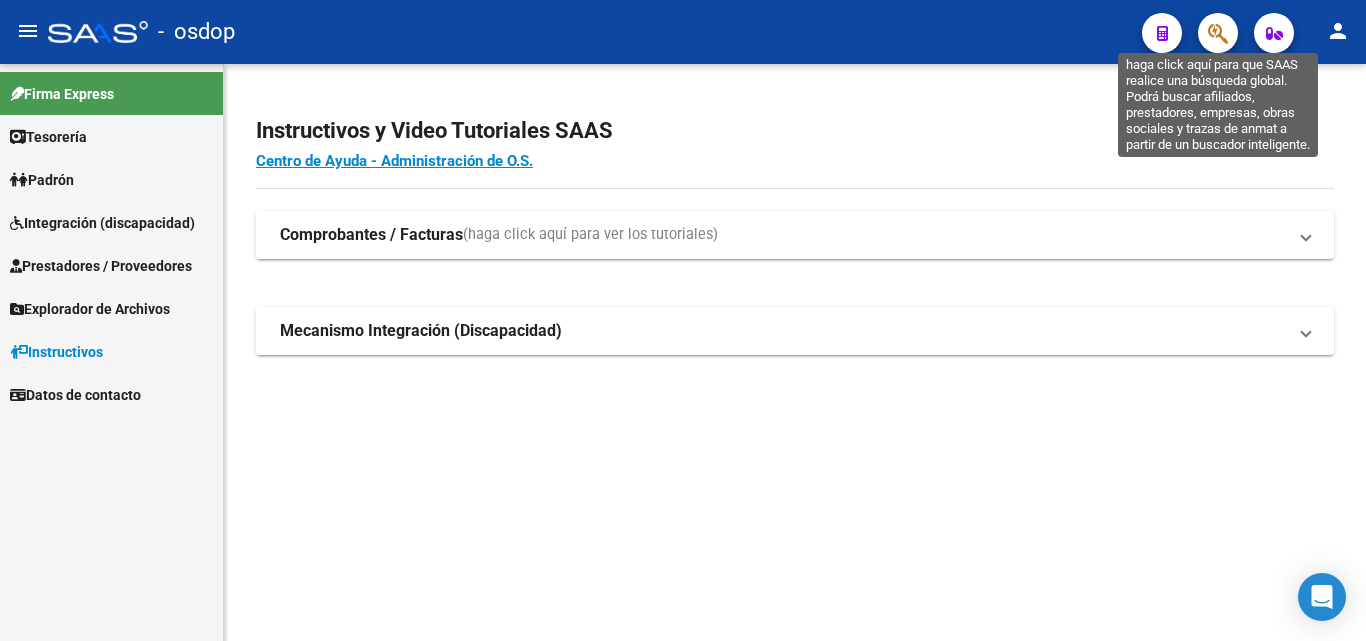 click 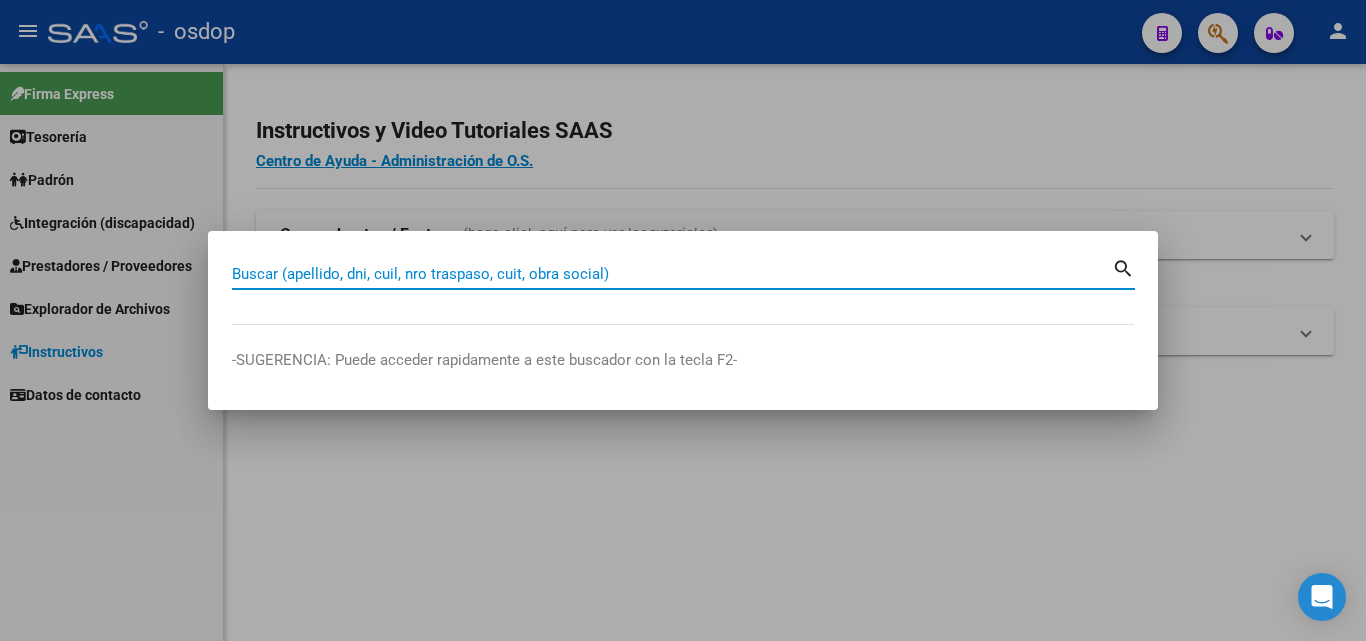 click on "Buscar (apellido, dni, cuil, nro traspaso, cuit, obra social)" at bounding box center [672, 274] 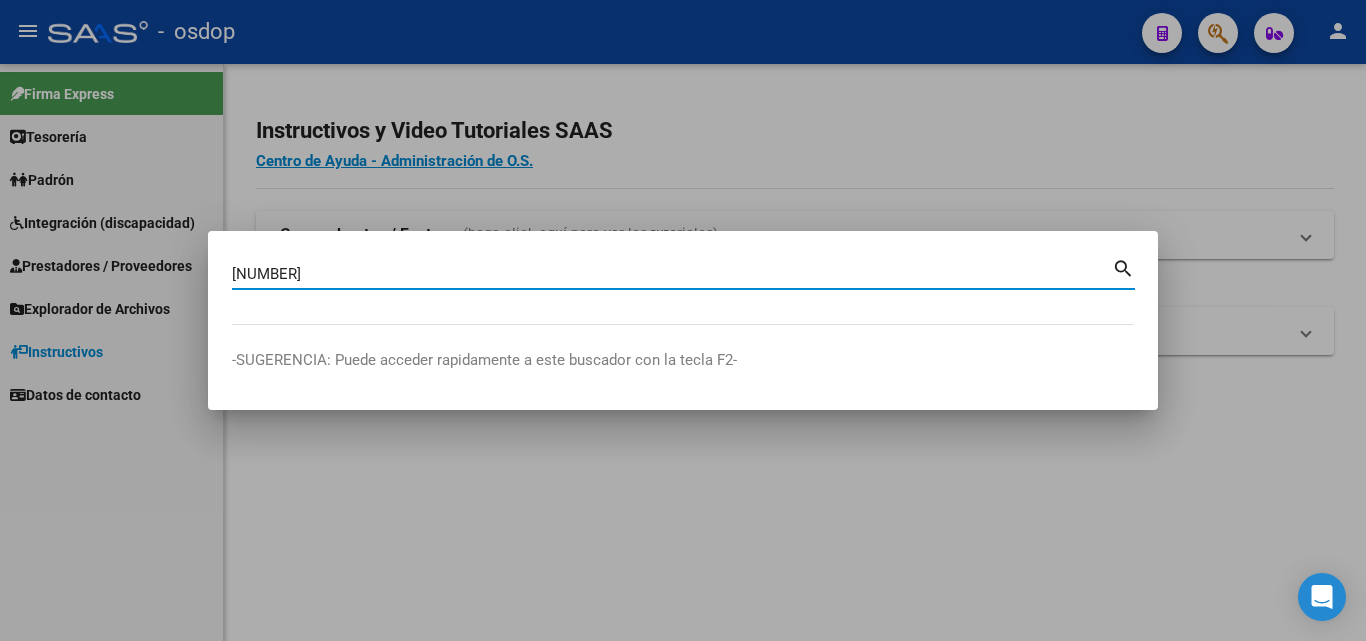 type on "[NUMBER]" 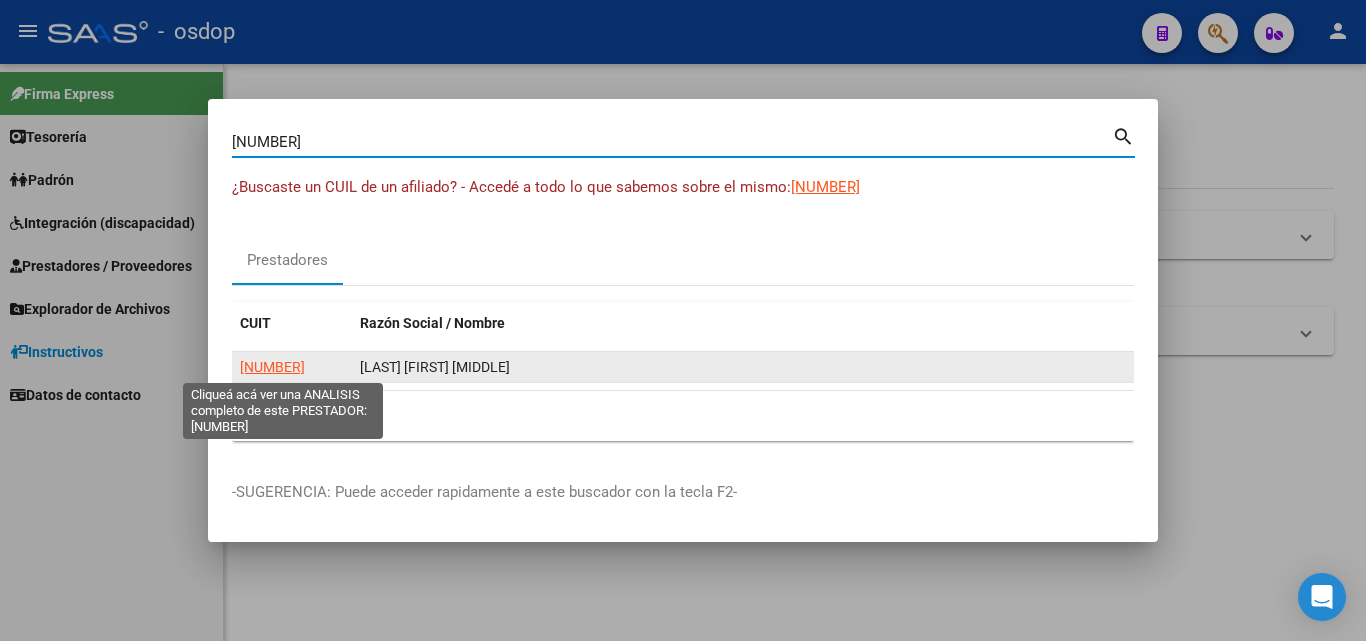 click on "[NUMBER]" 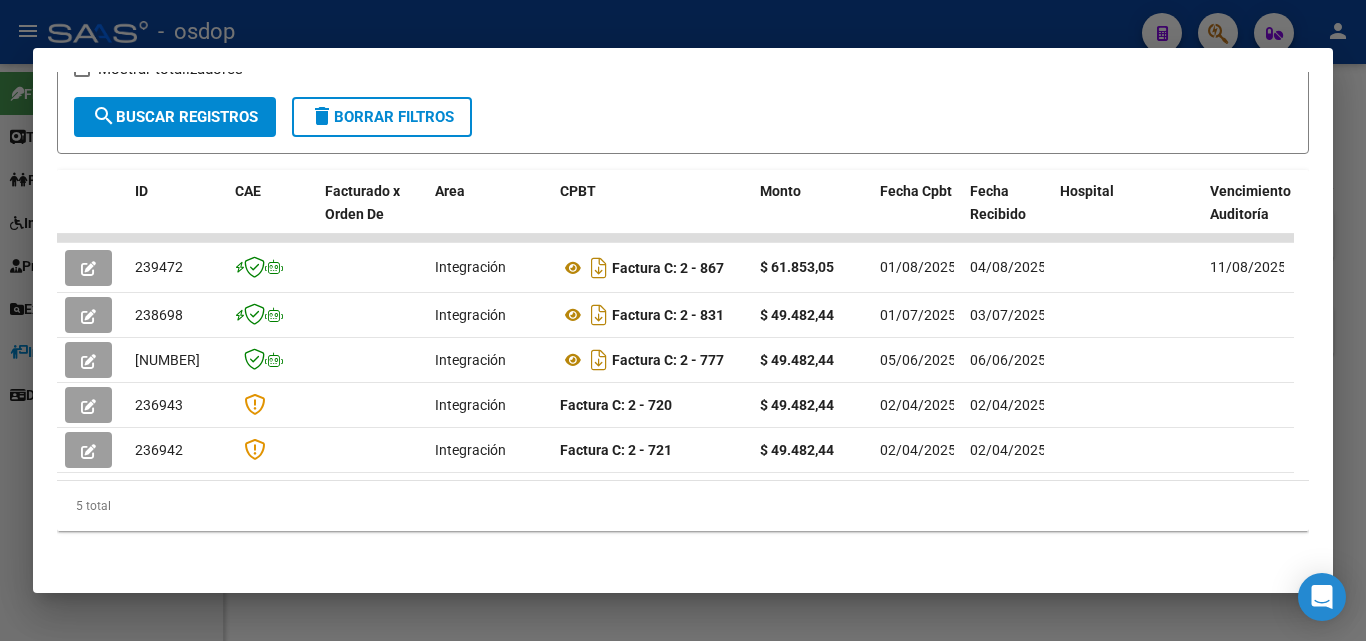 scroll, scrollTop: 400, scrollLeft: 0, axis: vertical 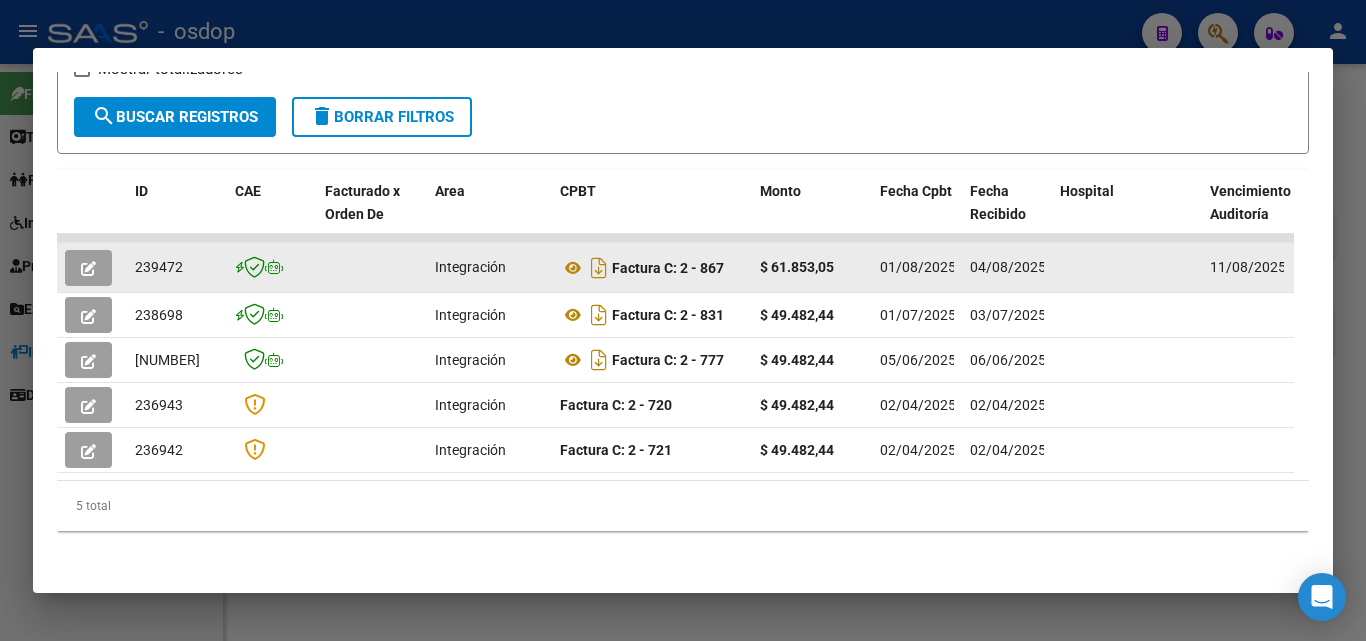 click 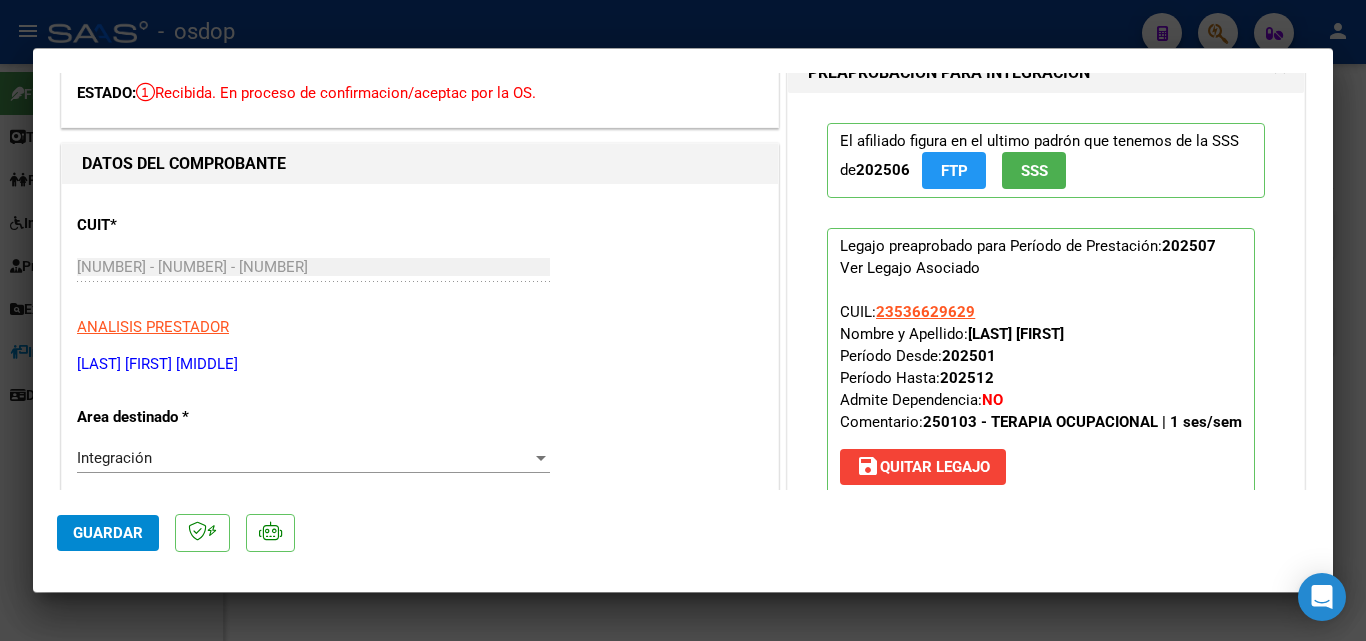 scroll, scrollTop: 100, scrollLeft: 0, axis: vertical 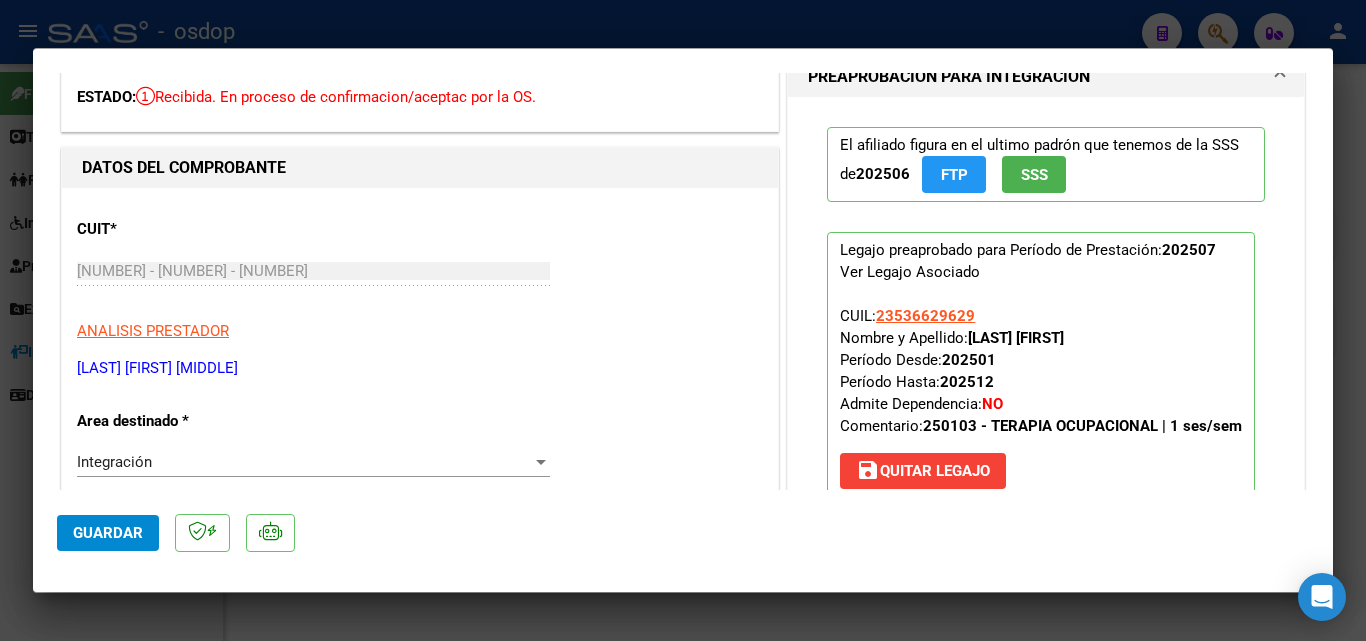 click at bounding box center (683, 320) 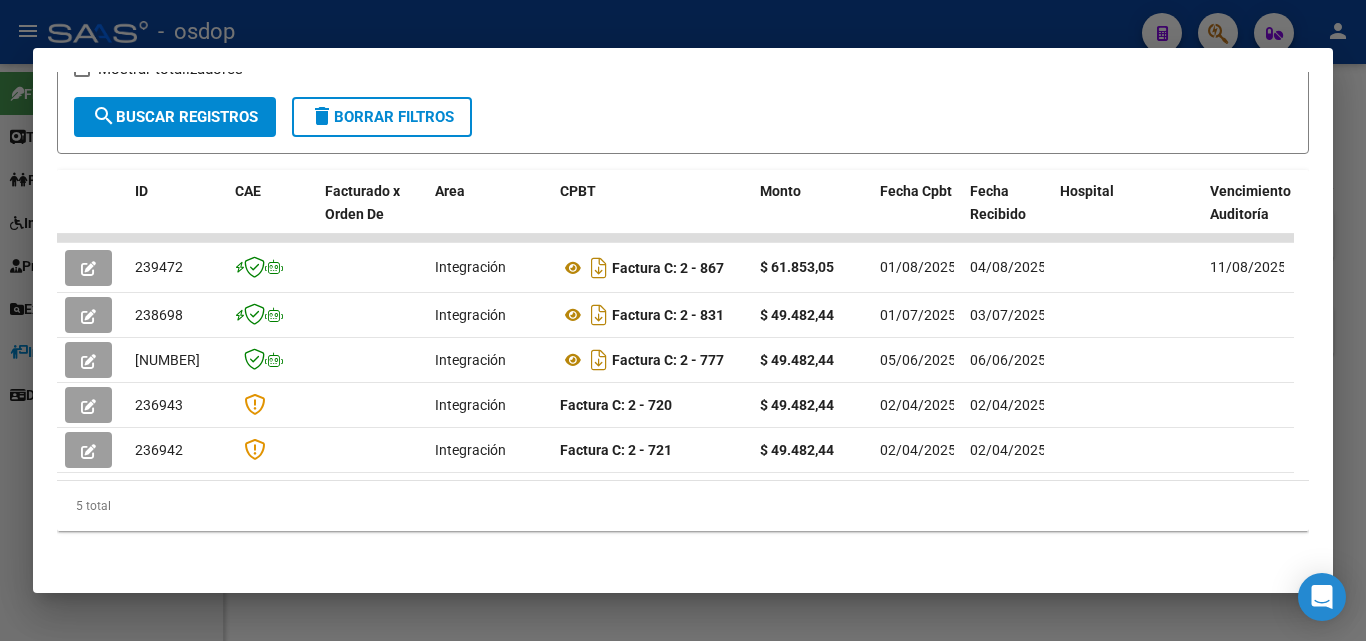 click at bounding box center [683, 320] 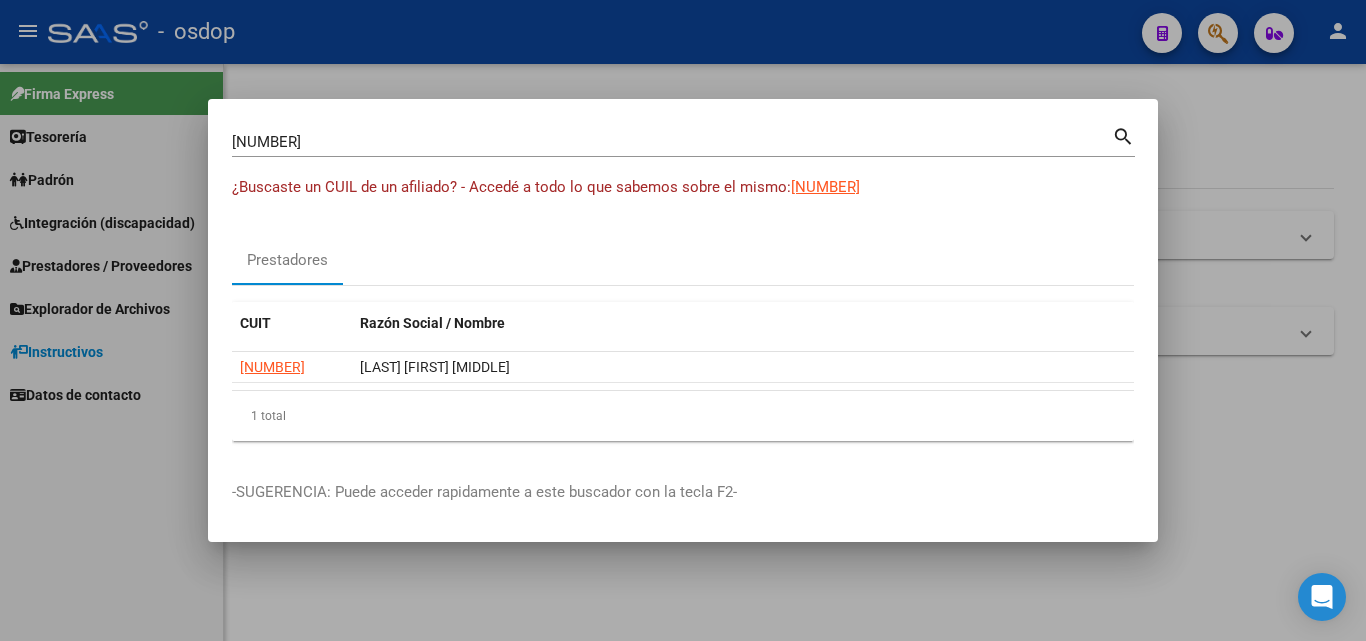 drag, startPoint x: 1226, startPoint y: 136, endPoint x: 1220, endPoint y: 76, distance: 60.299255 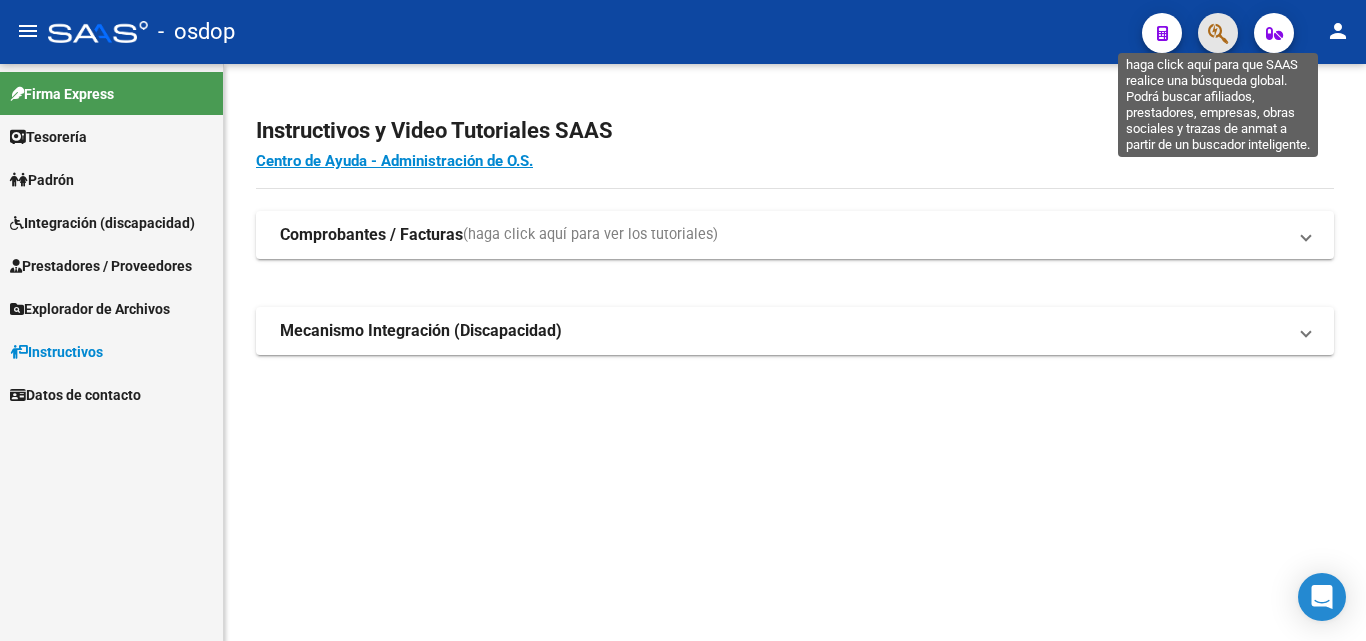 click 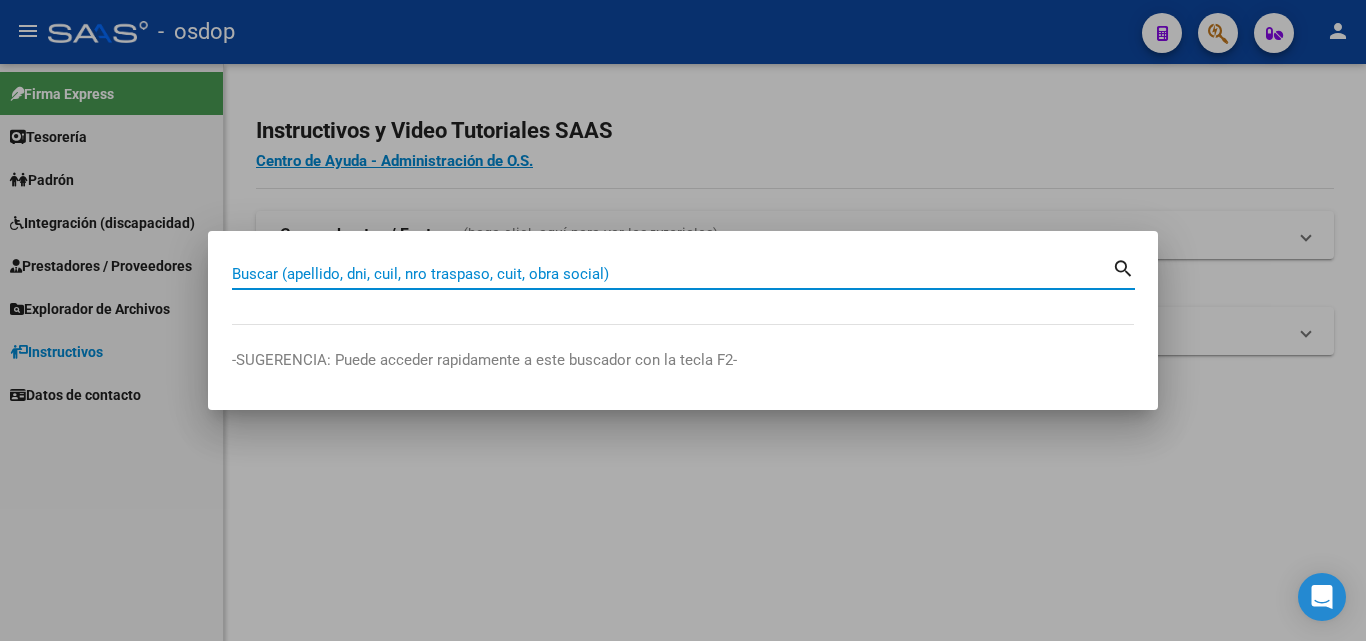 click on "Buscar (apellido, dni, cuil, nro traspaso, cuit, obra social)" at bounding box center [672, 274] 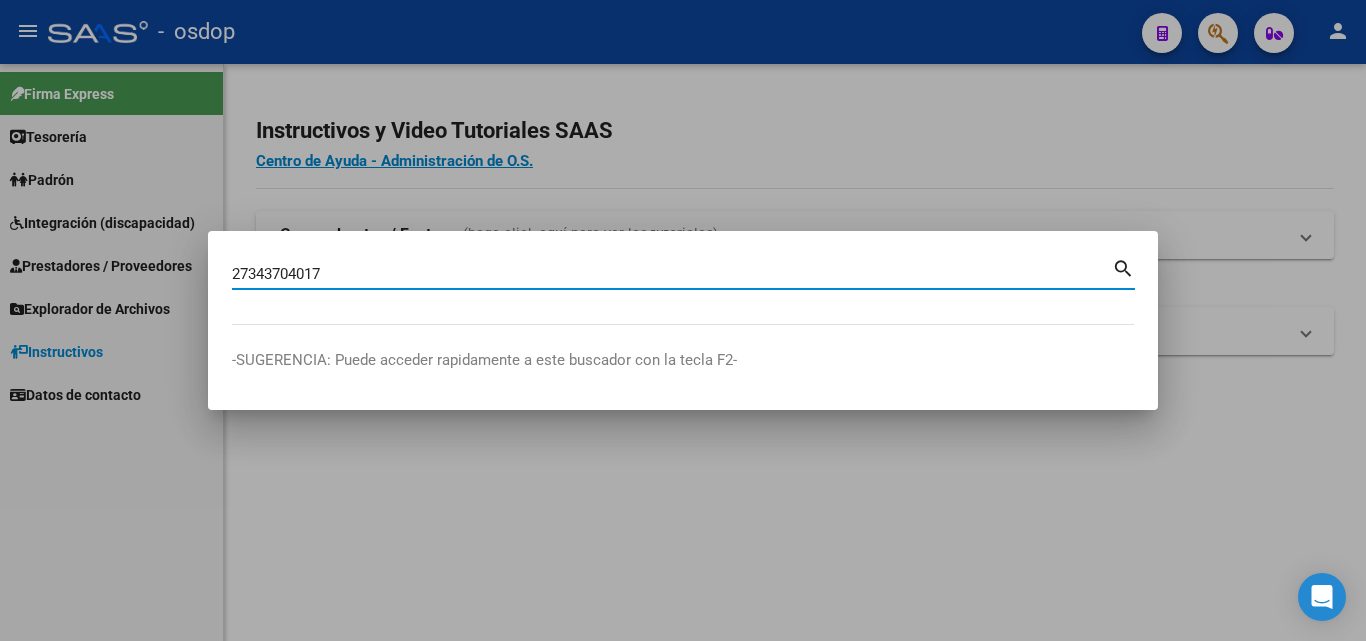 type on "27343704017" 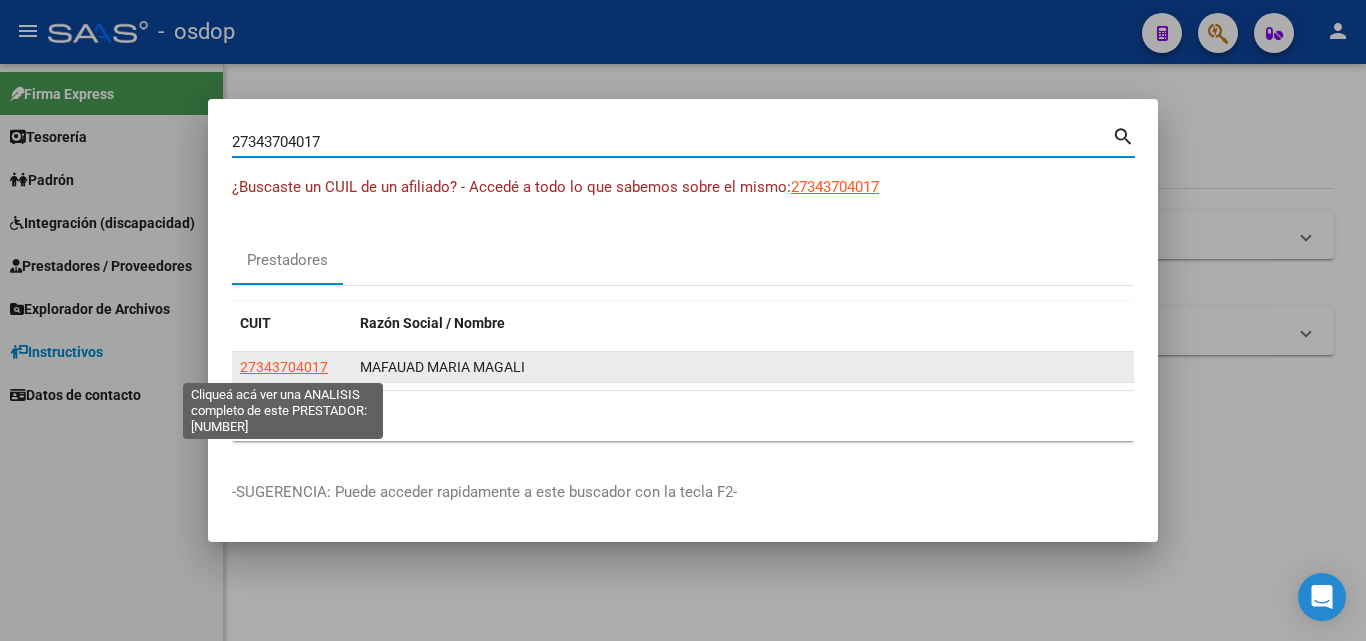 click on "27343704017" 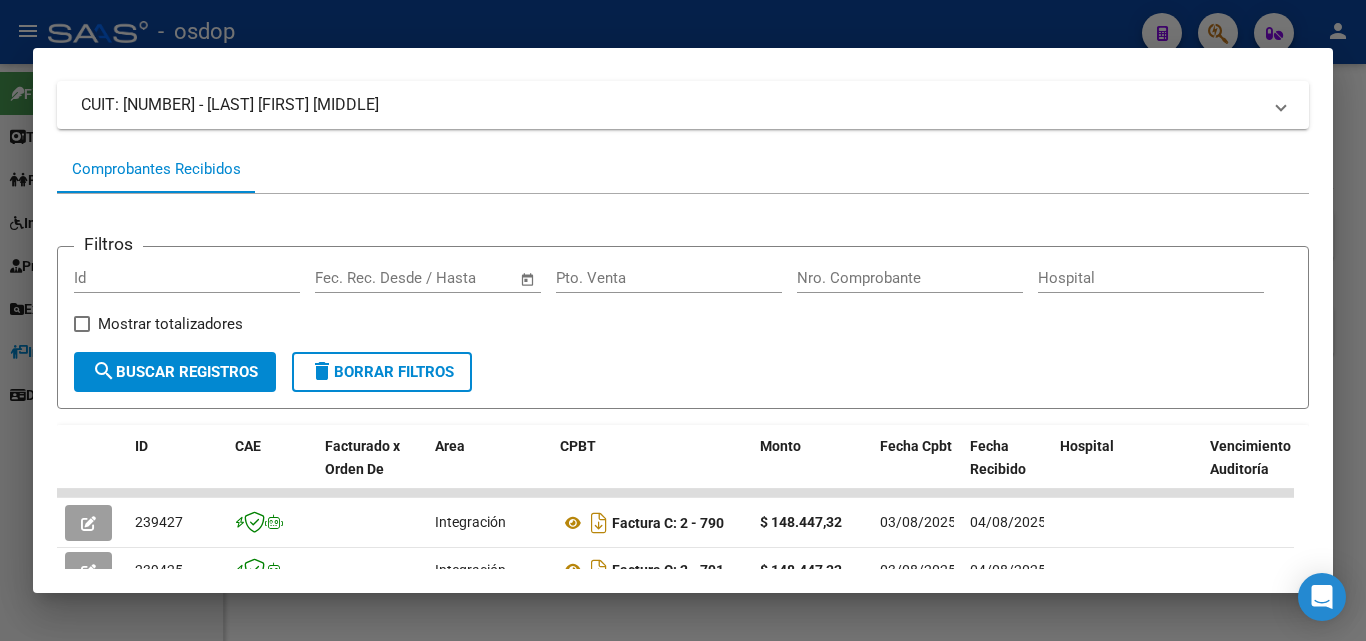 scroll, scrollTop: 400, scrollLeft: 0, axis: vertical 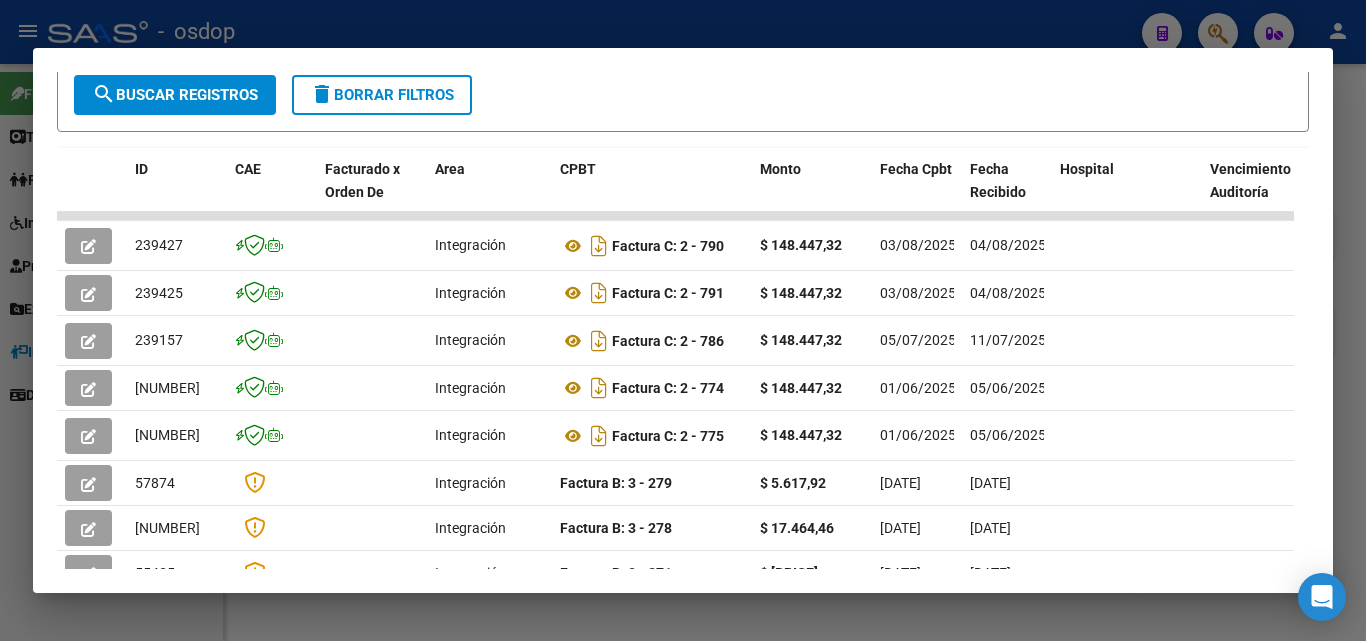 click at bounding box center (683, 320) 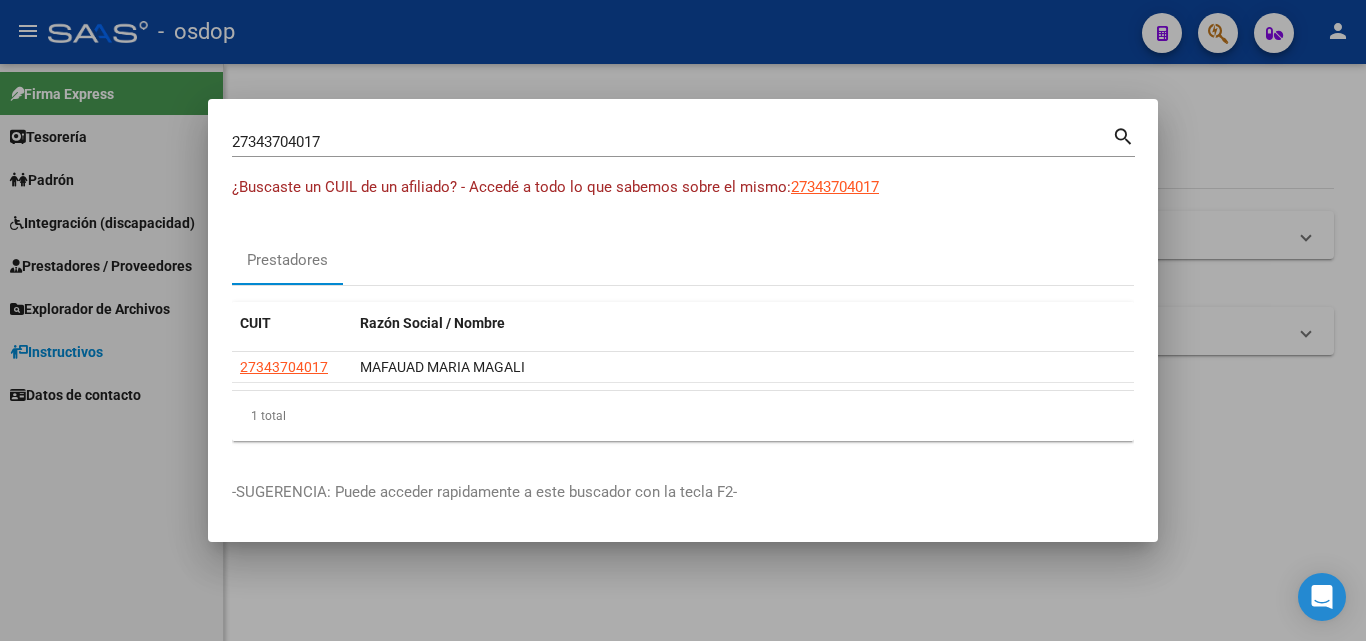 click at bounding box center (683, 320) 